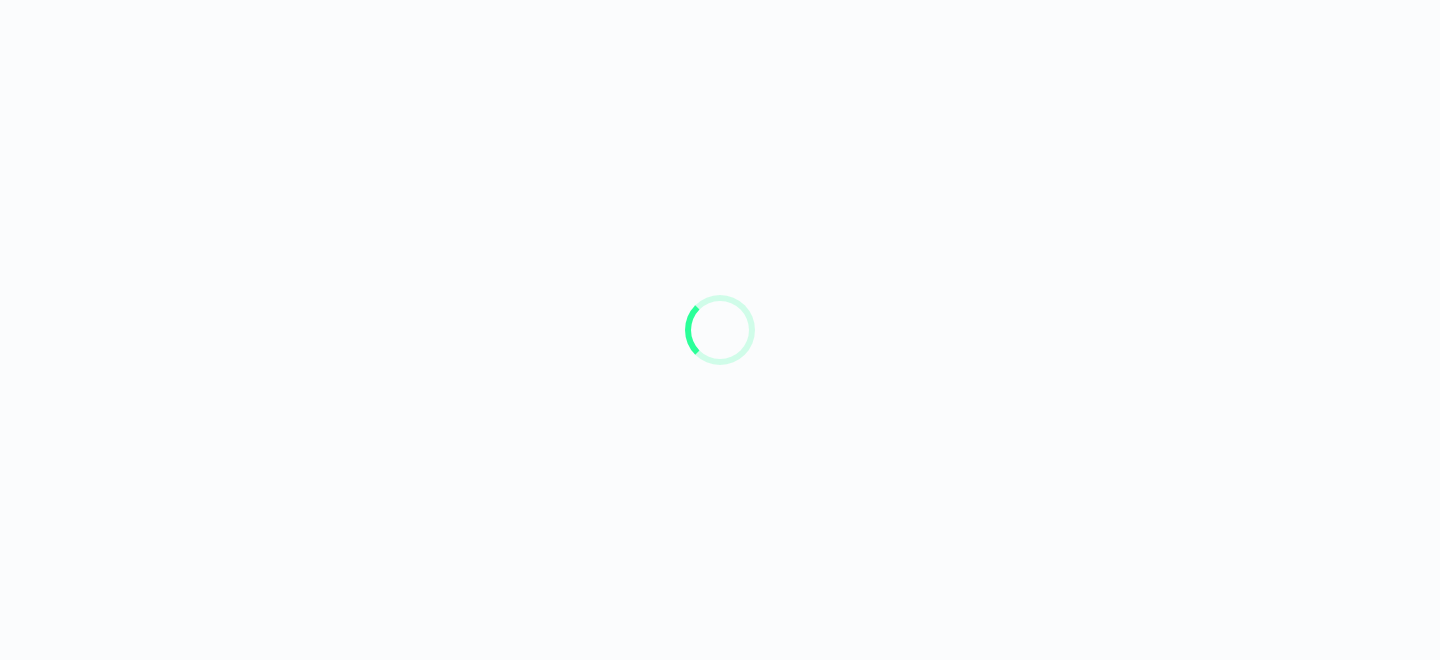 scroll, scrollTop: 0, scrollLeft: 0, axis: both 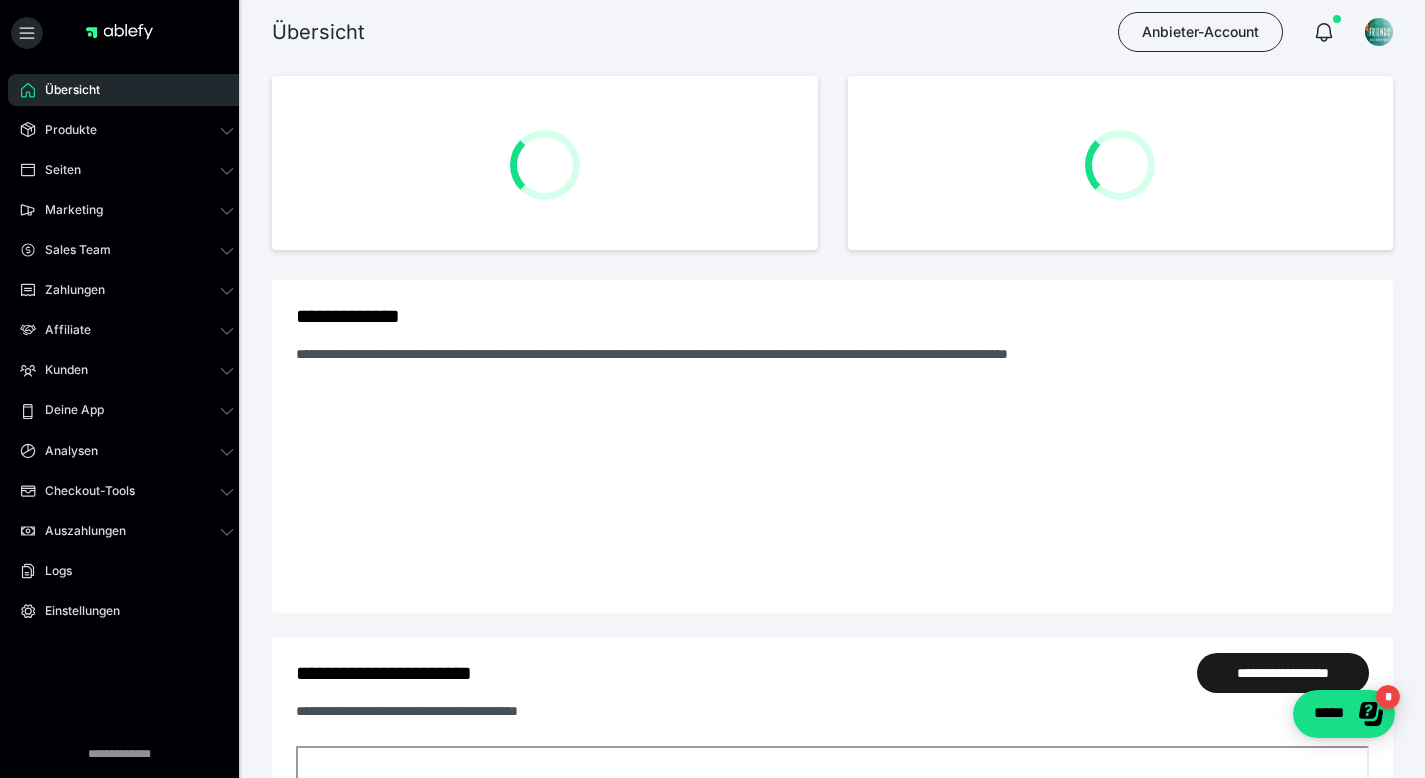 click on "**********" at bounding box center [832, 677] 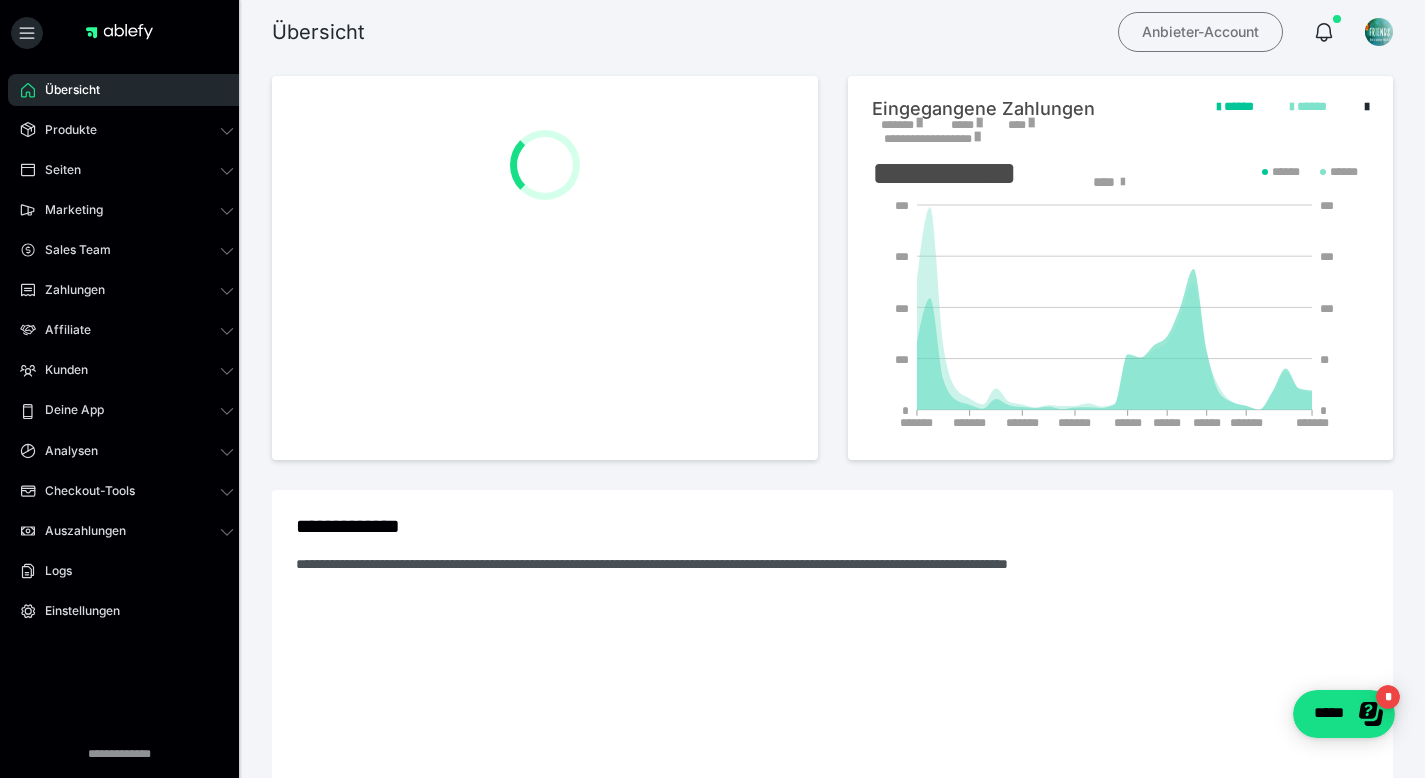 click on "Anbieter-Account" at bounding box center (1200, 32) 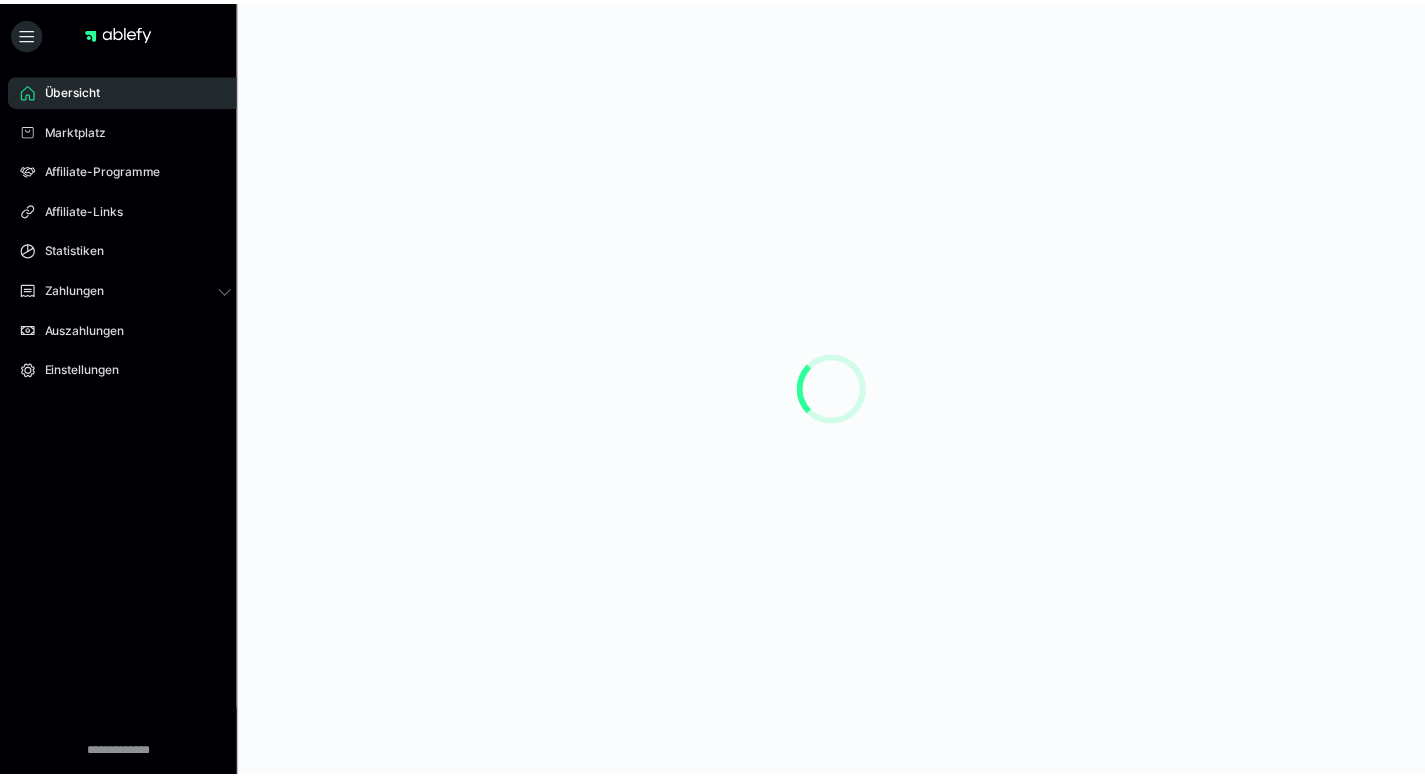 scroll, scrollTop: 0, scrollLeft: 0, axis: both 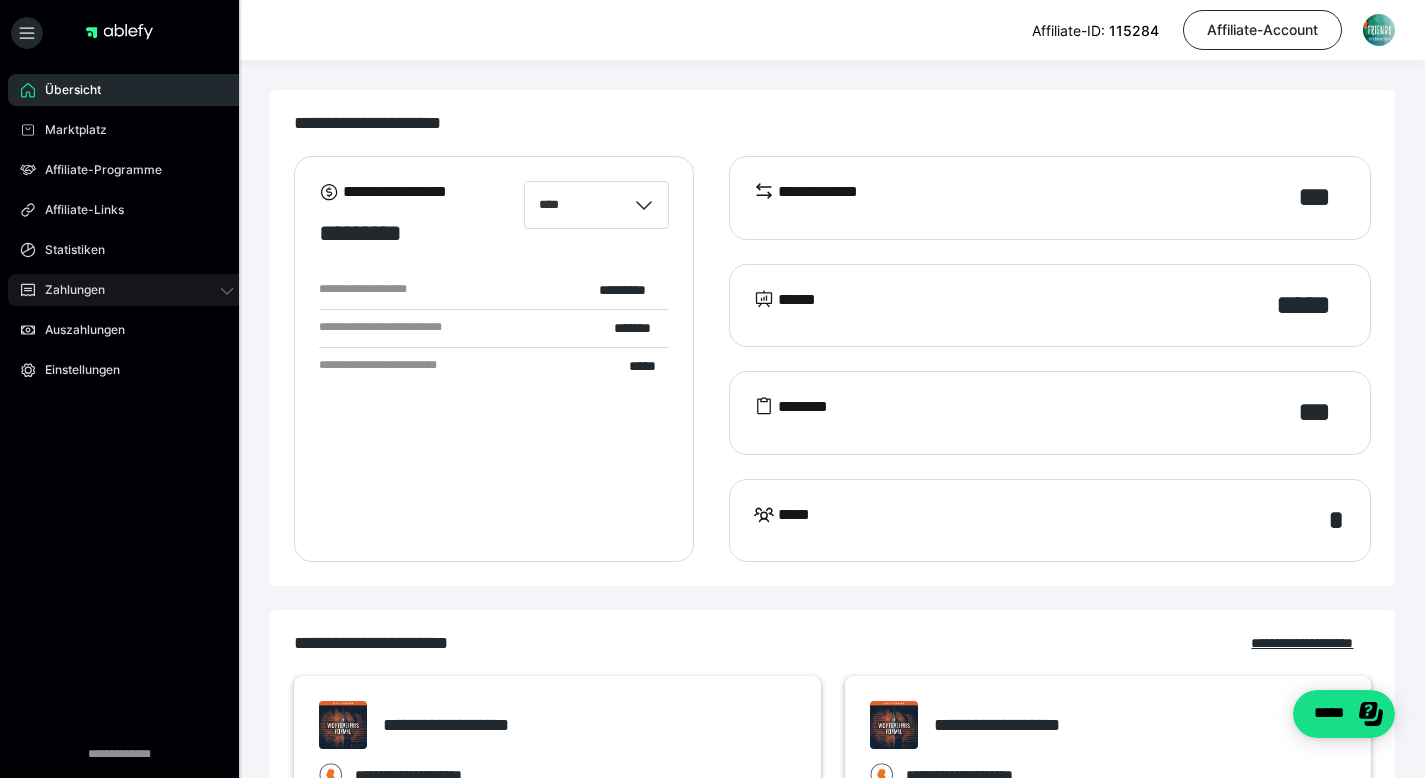 click on "Zahlungen" at bounding box center [68, 290] 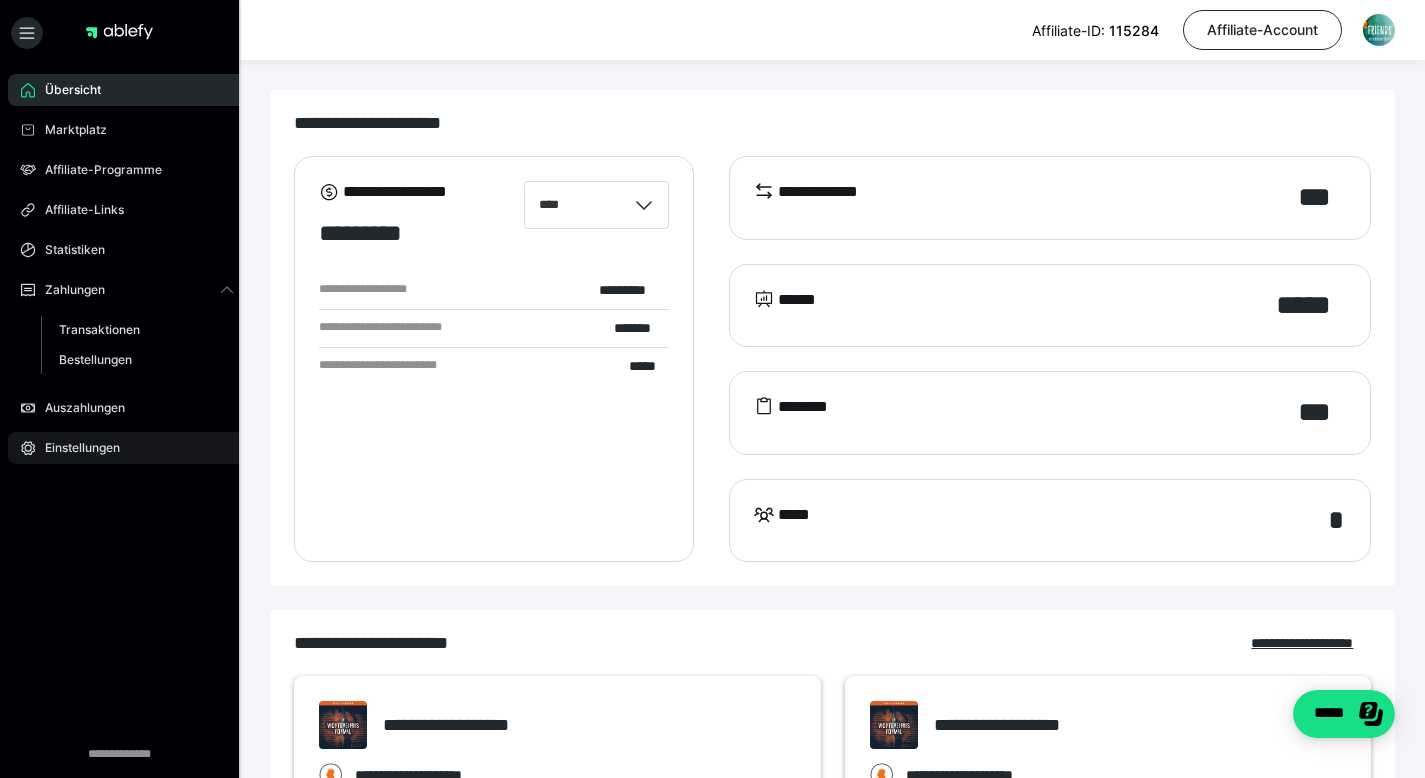 click on "Einstellungen" at bounding box center (75, 448) 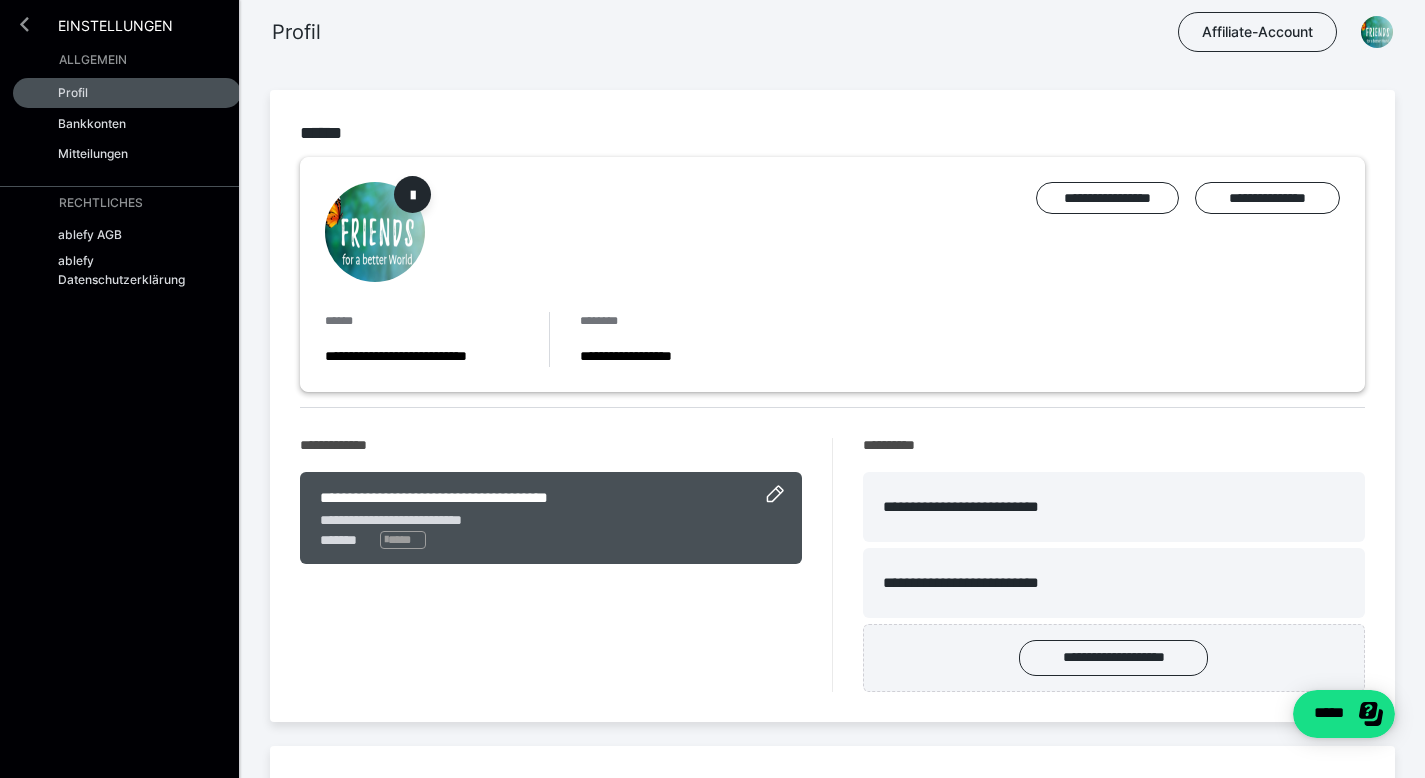 click at bounding box center (24, 24) 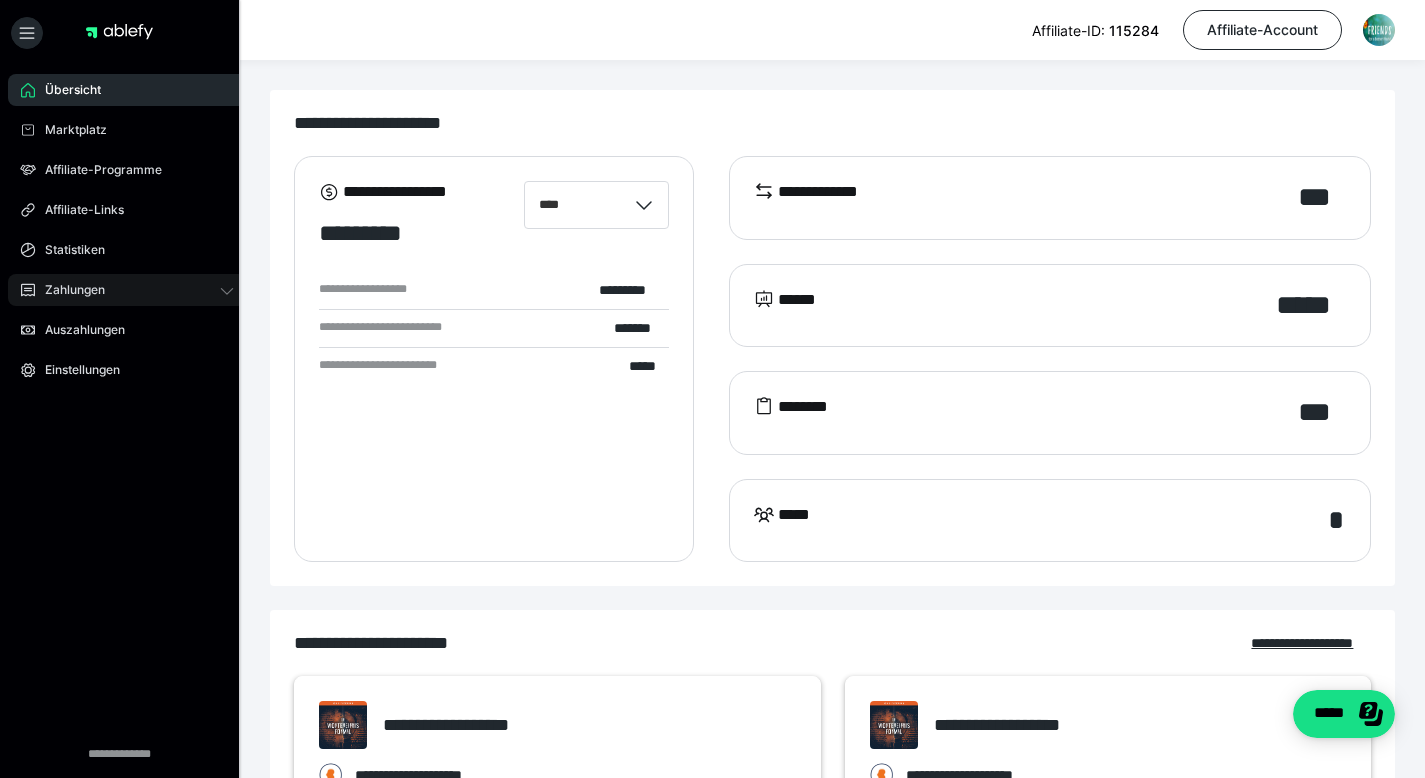 click on "Zahlungen" at bounding box center (68, 290) 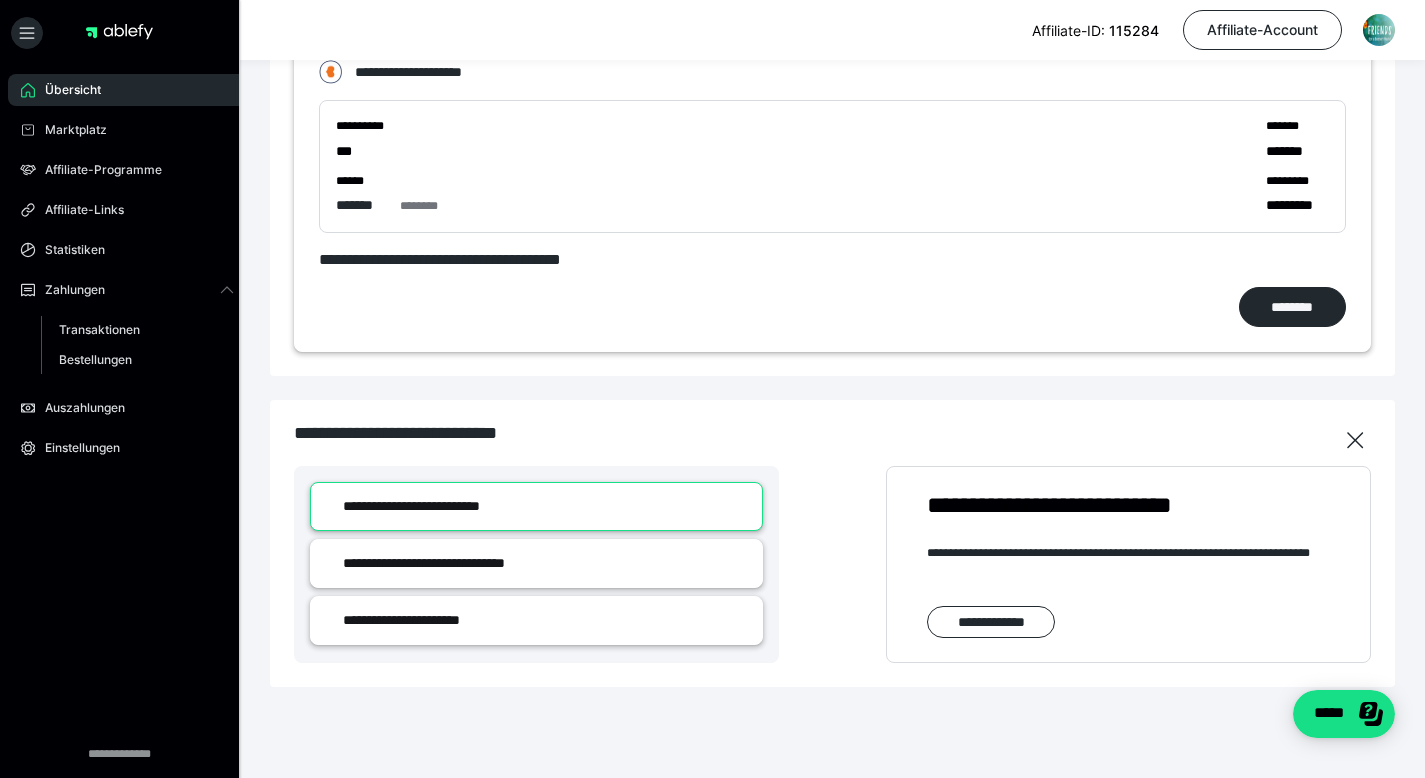 scroll, scrollTop: 1139, scrollLeft: 0, axis: vertical 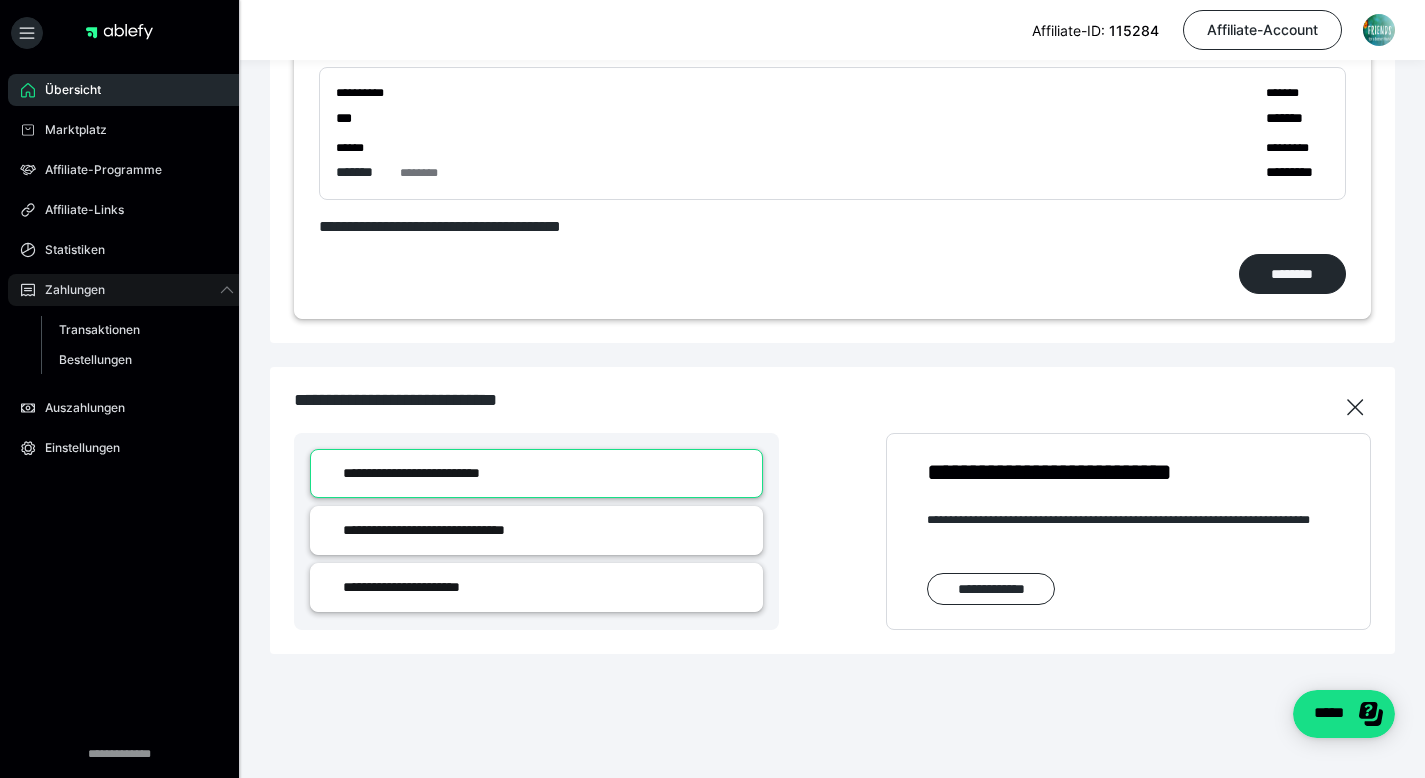 click on "Zahlungen" at bounding box center (68, 290) 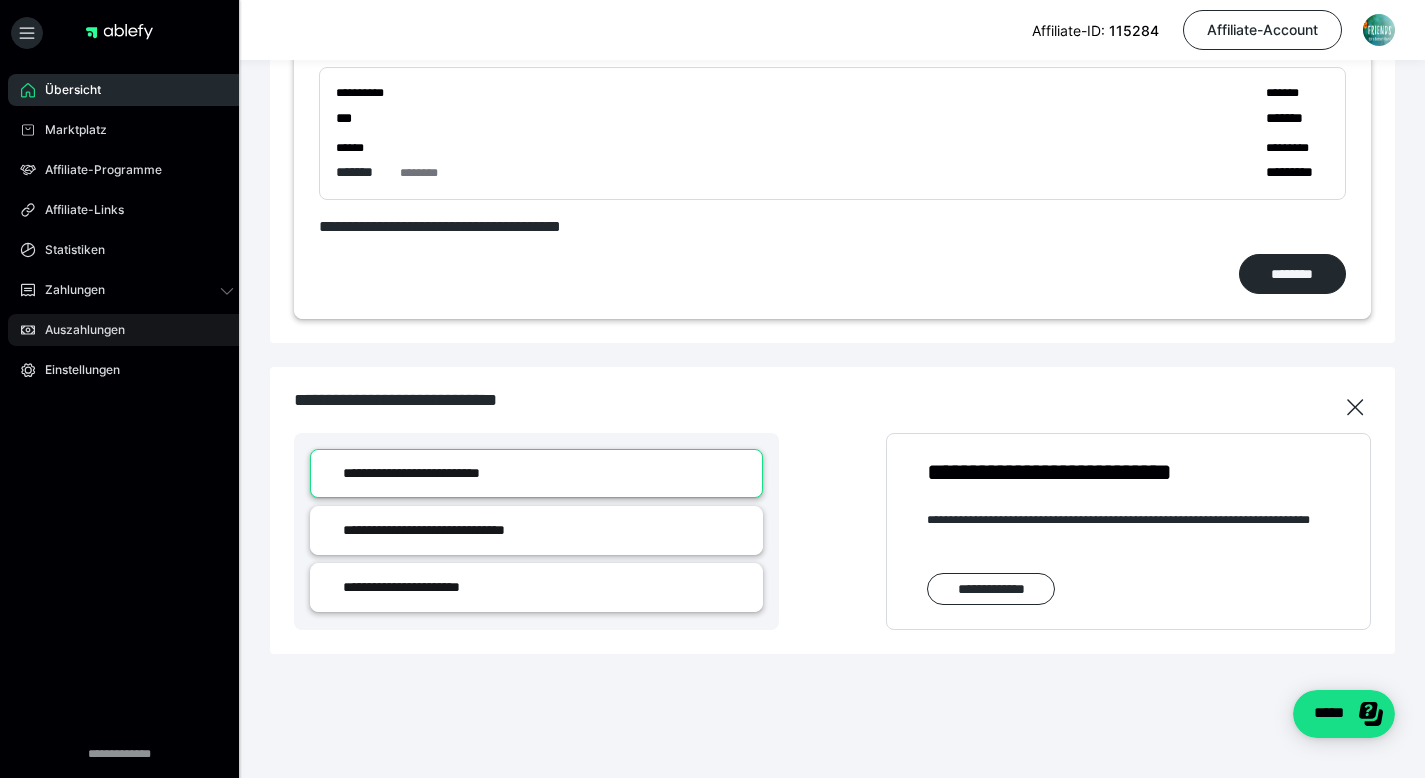 click on "Auszahlungen" at bounding box center [78, 330] 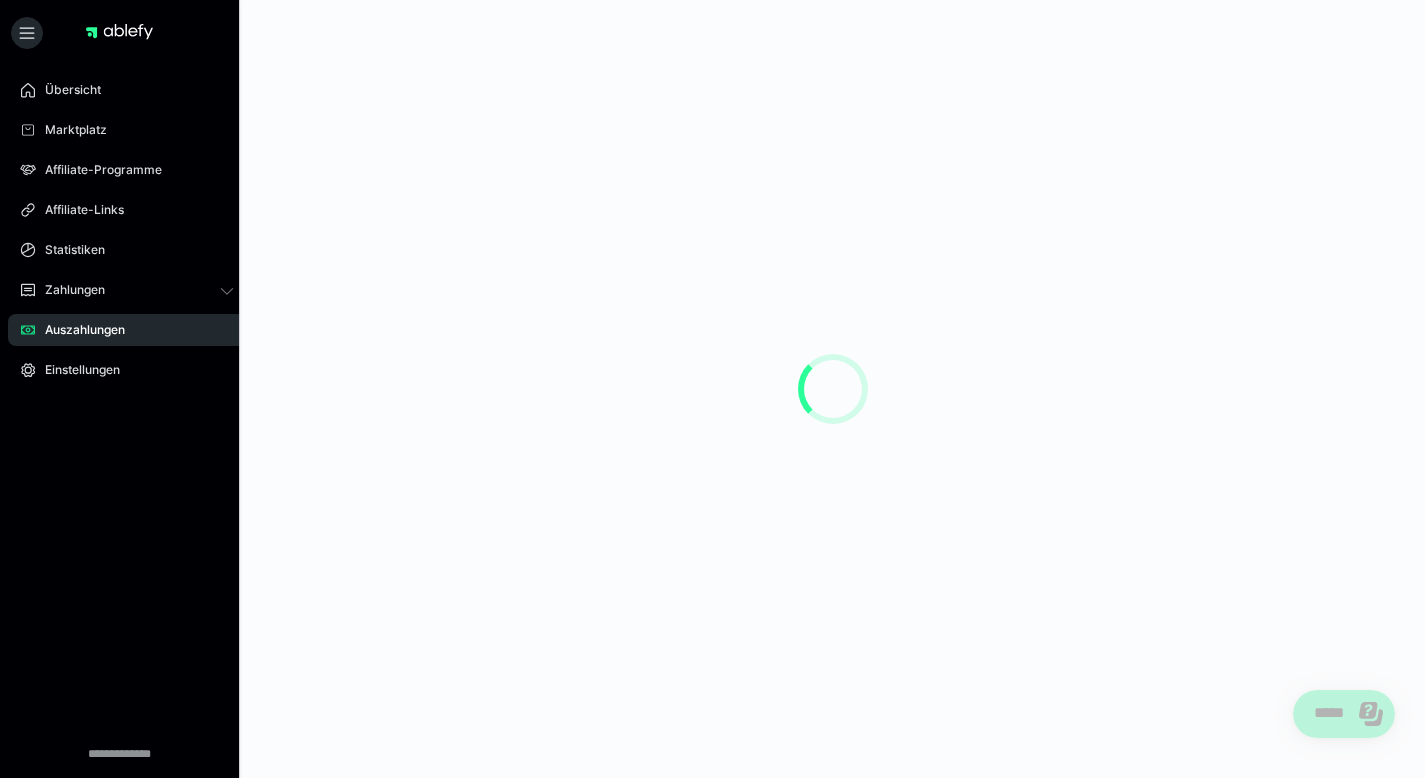 scroll, scrollTop: 0, scrollLeft: 0, axis: both 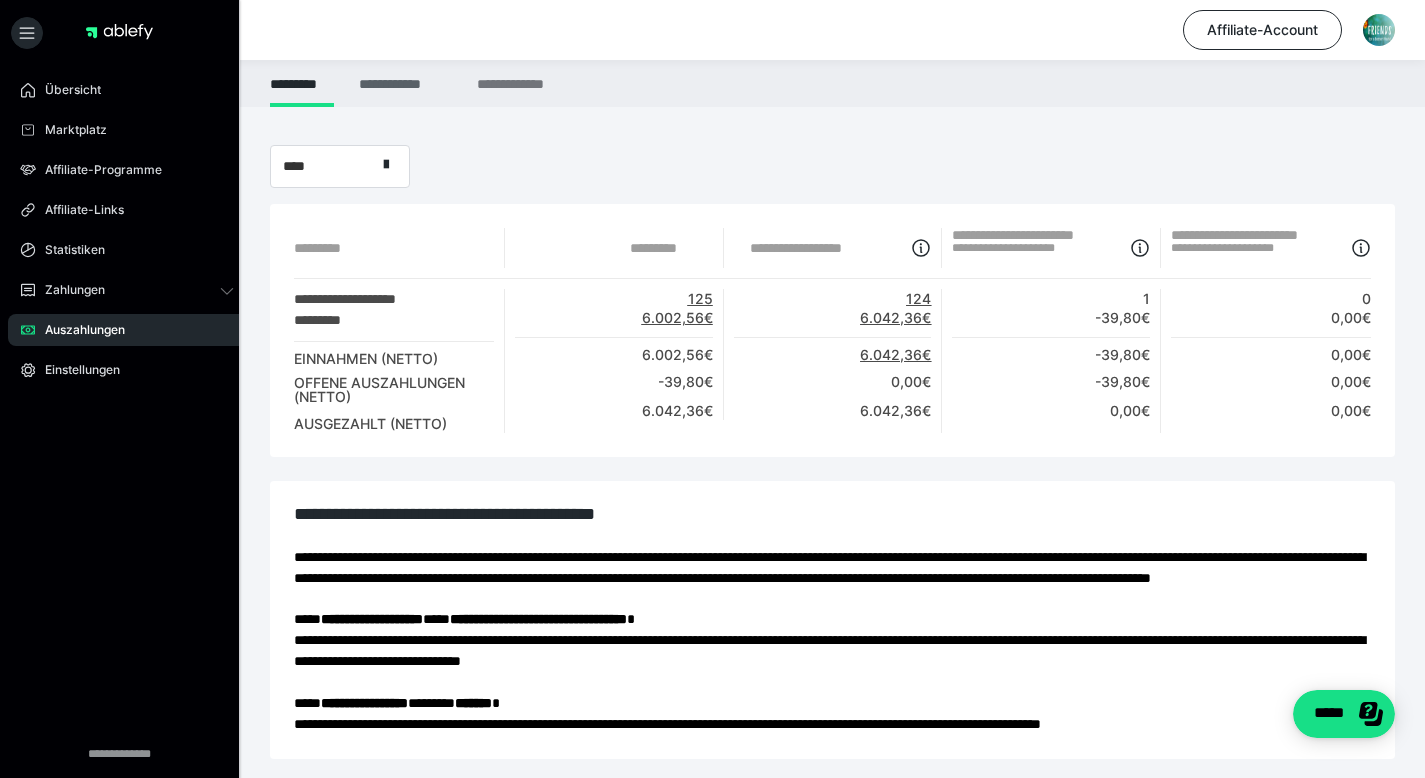 click on "**********" at bounding box center [405, 83] 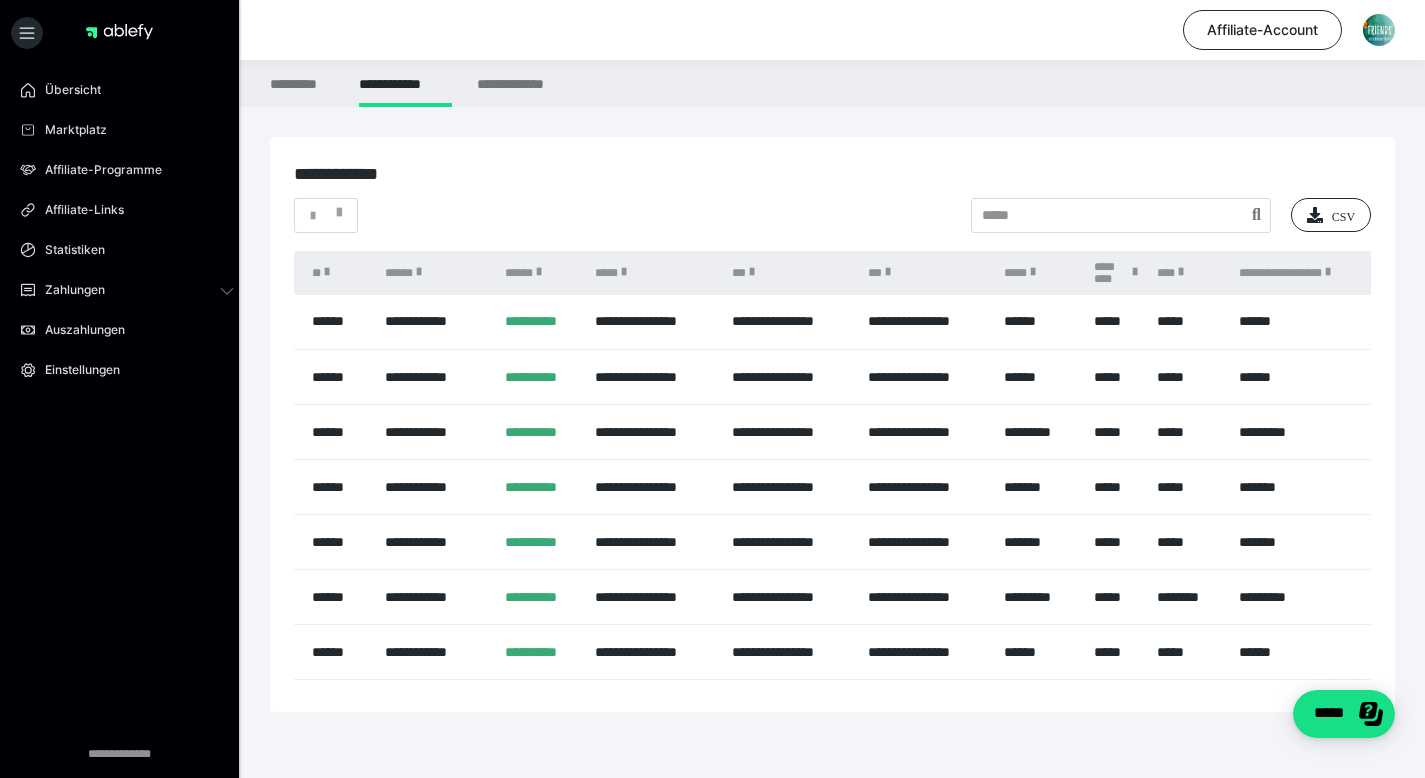 scroll, scrollTop: 0, scrollLeft: 160, axis: horizontal 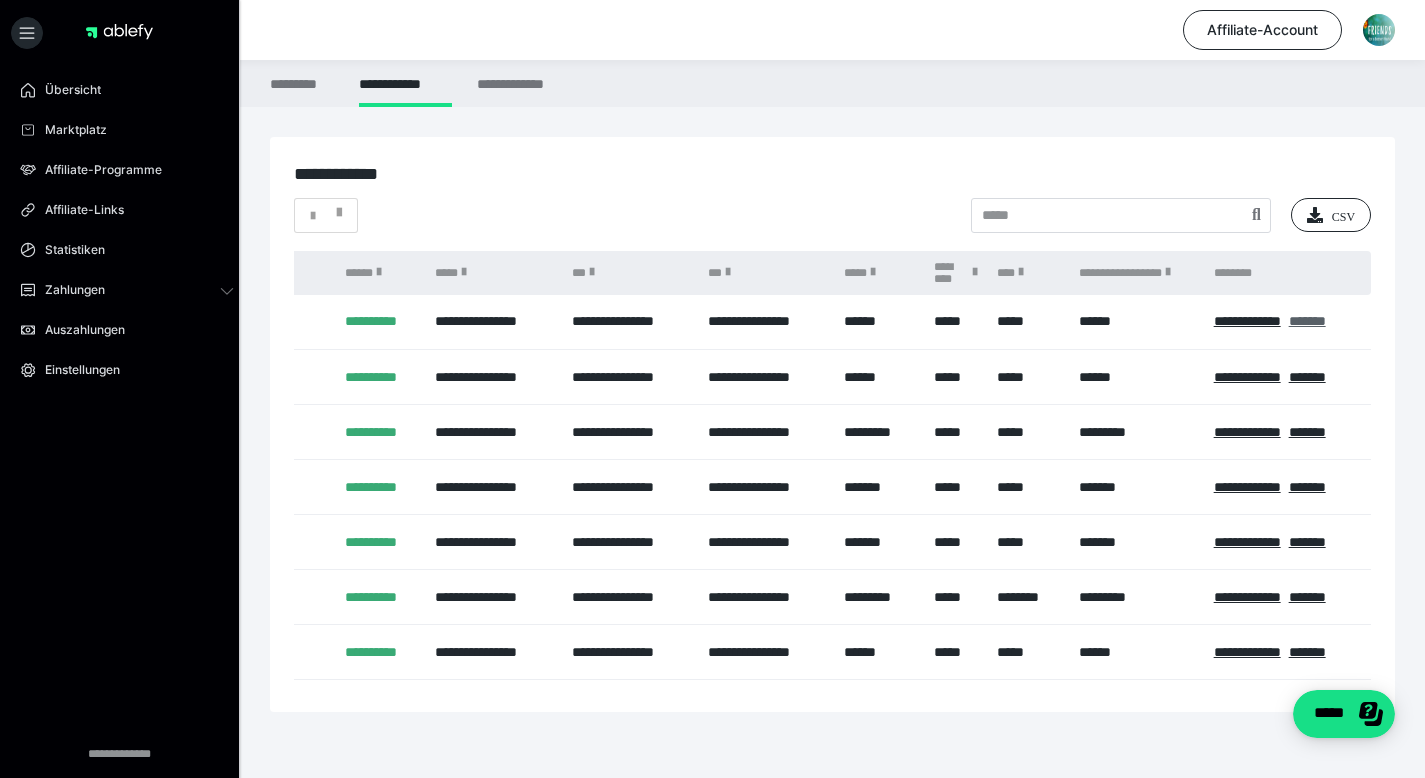 click on "*******" at bounding box center (1307, 321) 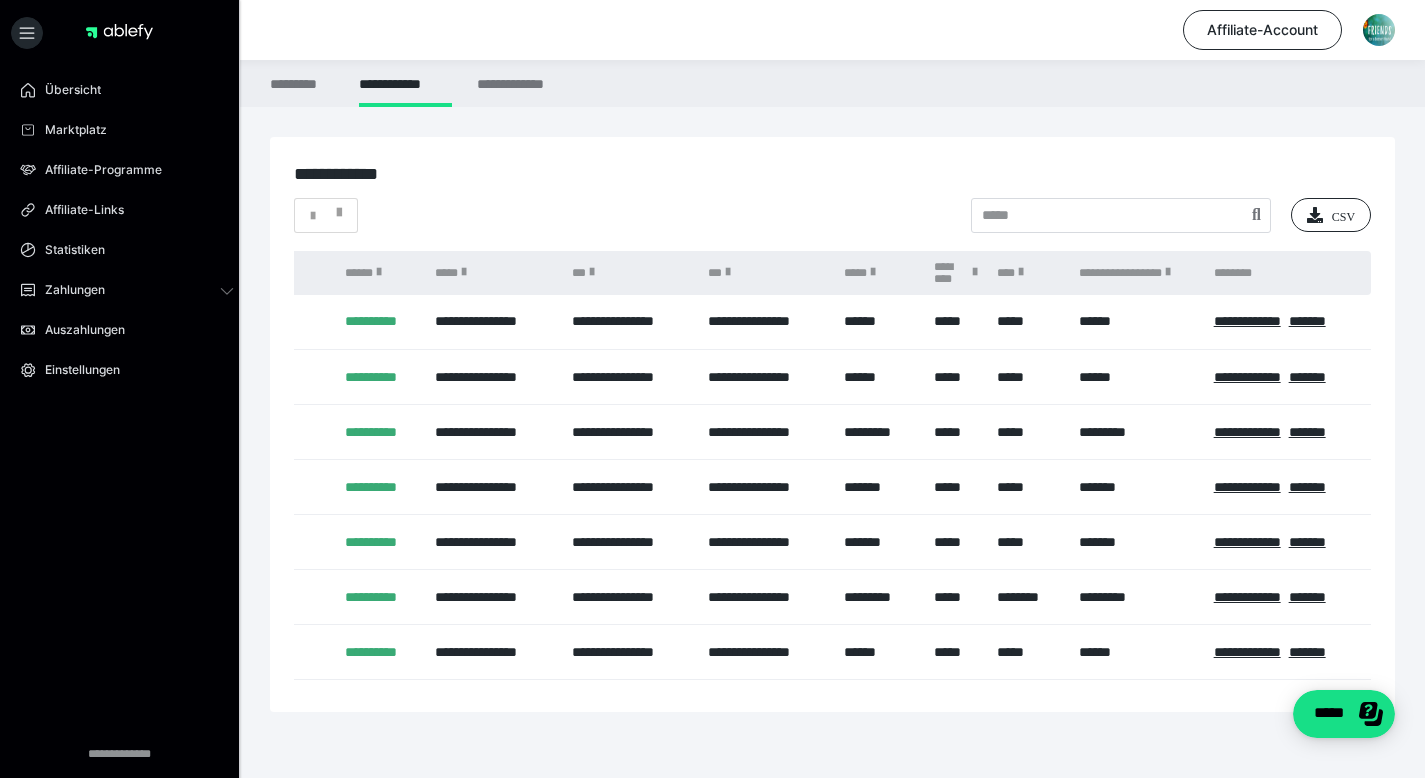 scroll, scrollTop: 0, scrollLeft: 0, axis: both 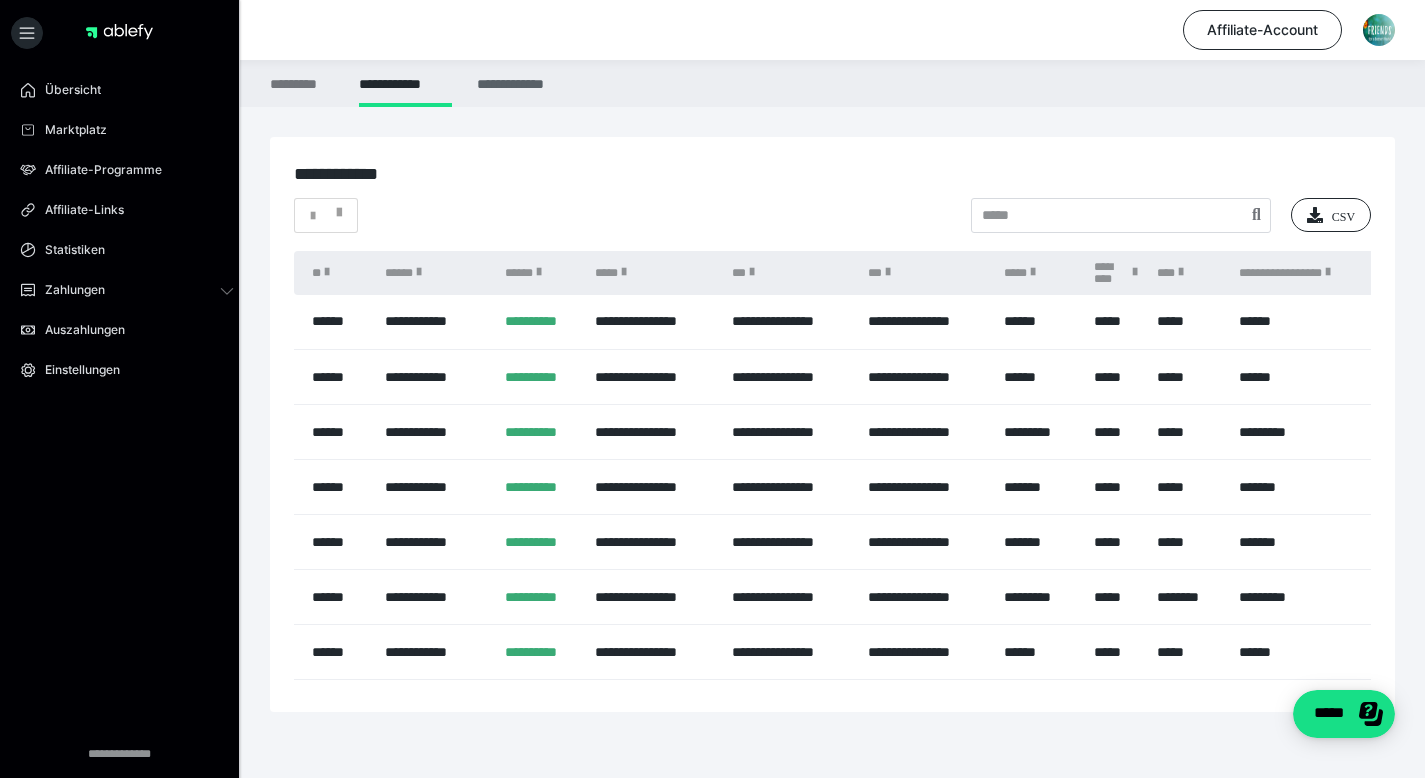 click on "**********" at bounding box center (521, 83) 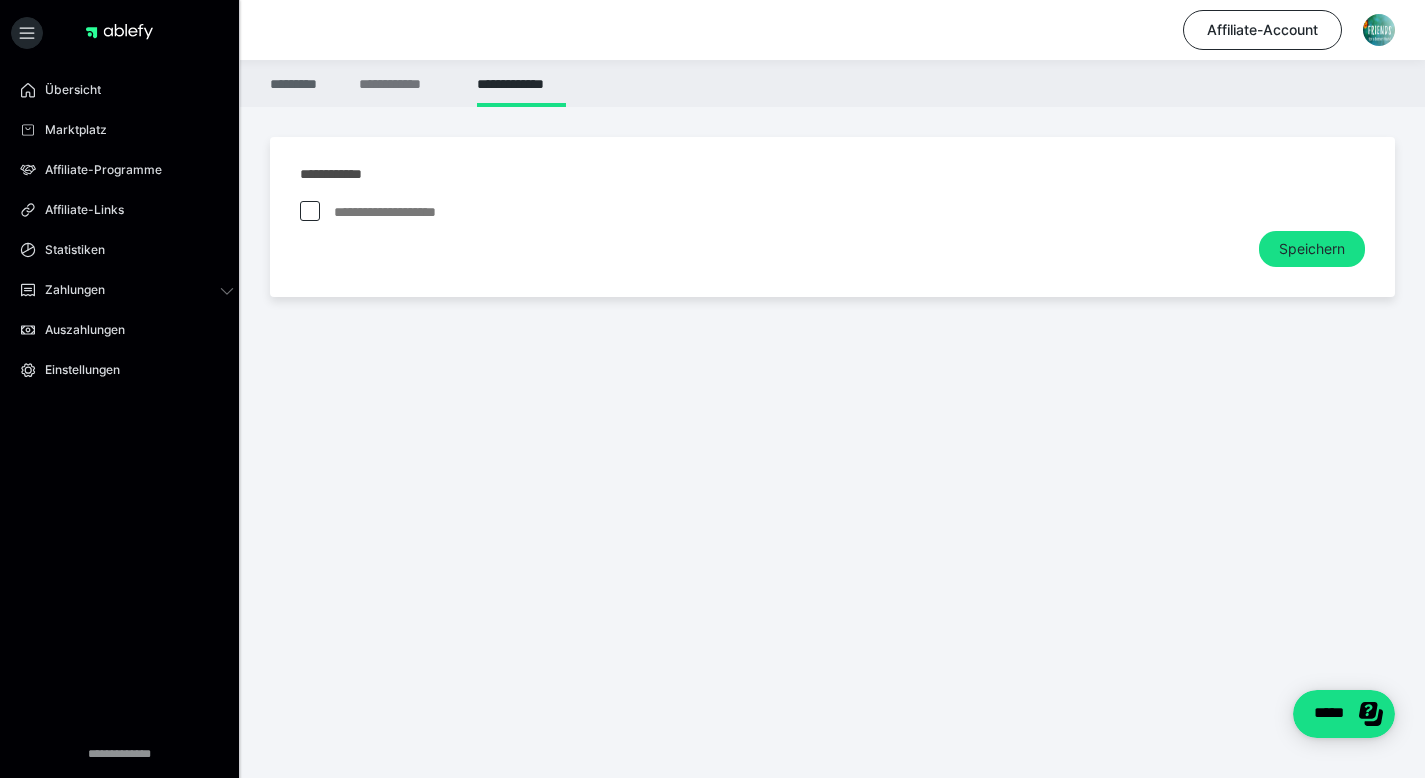 click on "*********" at bounding box center [302, 83] 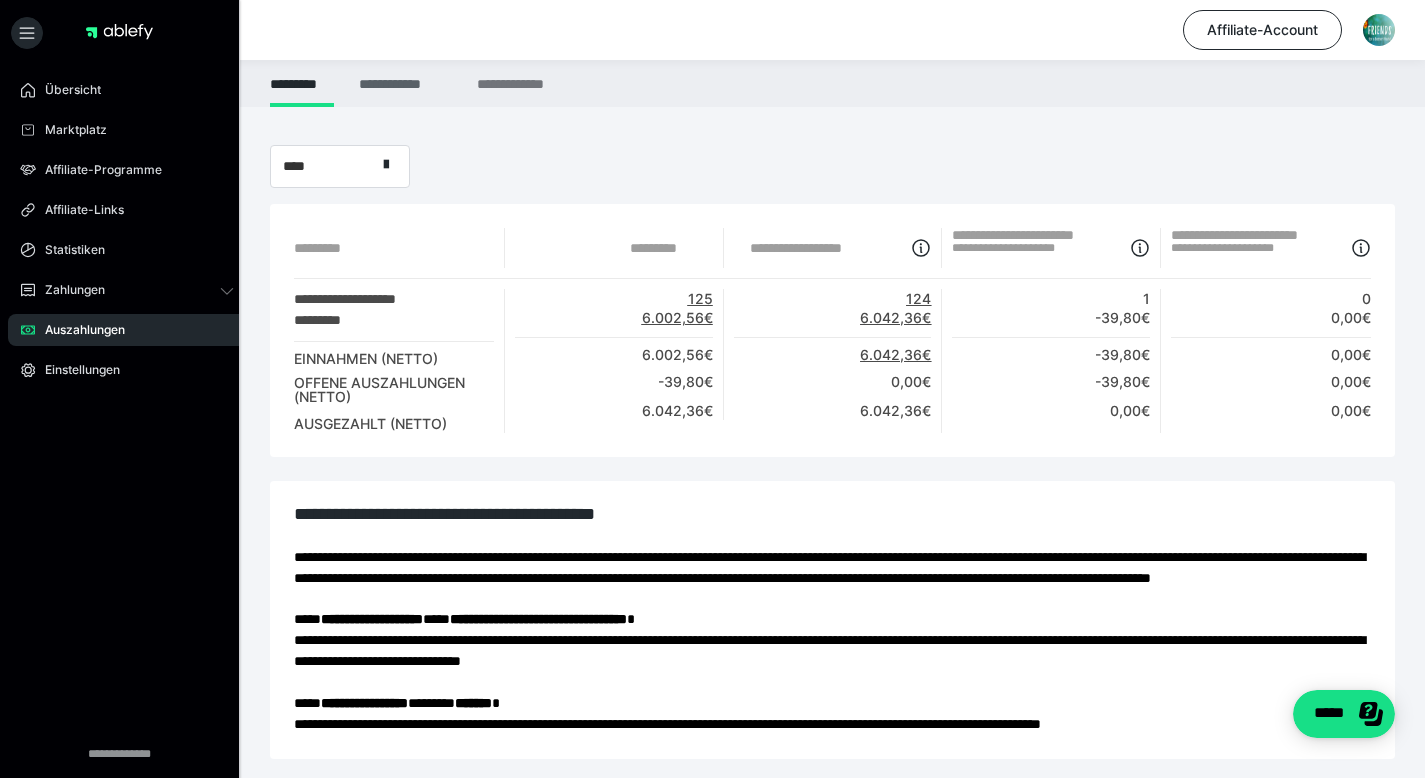 click on "**********" at bounding box center [405, 83] 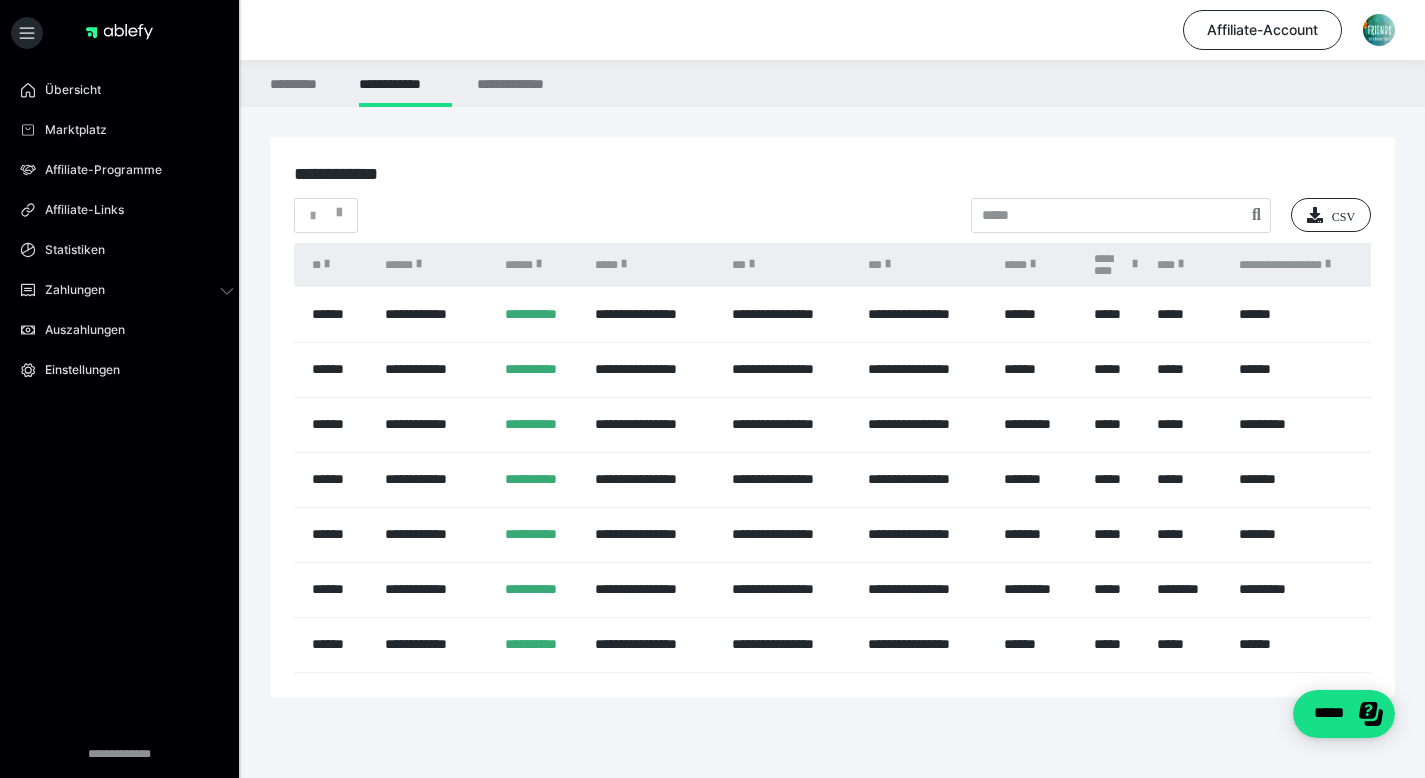 scroll, scrollTop: 29, scrollLeft: 0, axis: vertical 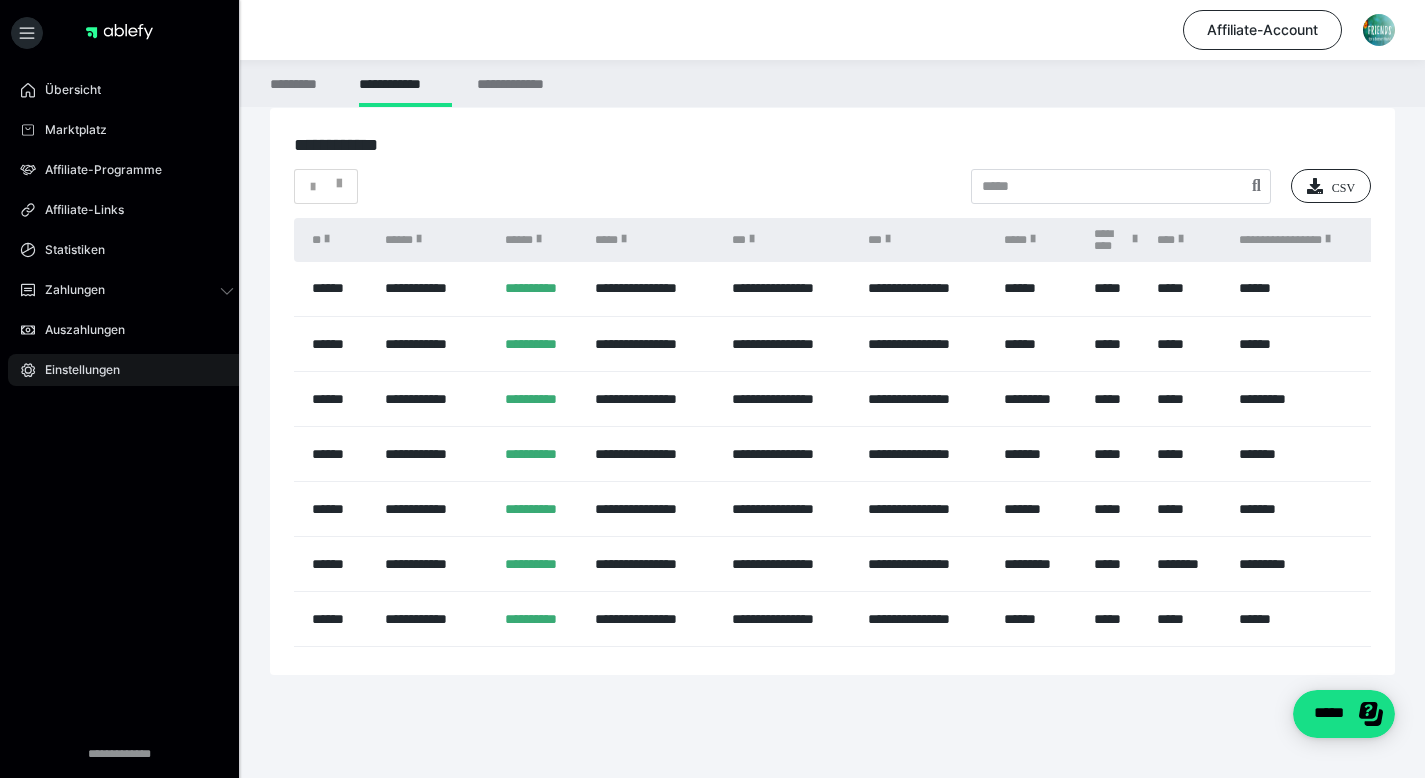 click on "Einstellungen" at bounding box center (75, 370) 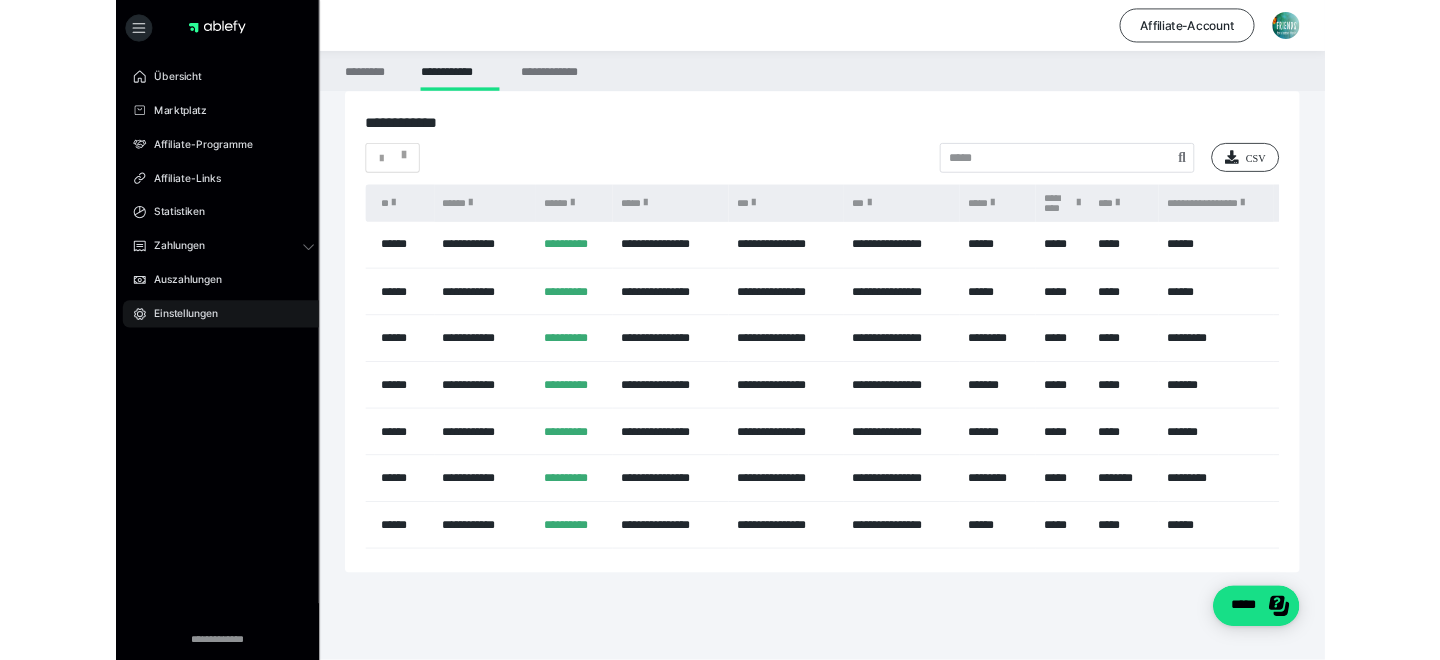 scroll, scrollTop: 0, scrollLeft: 0, axis: both 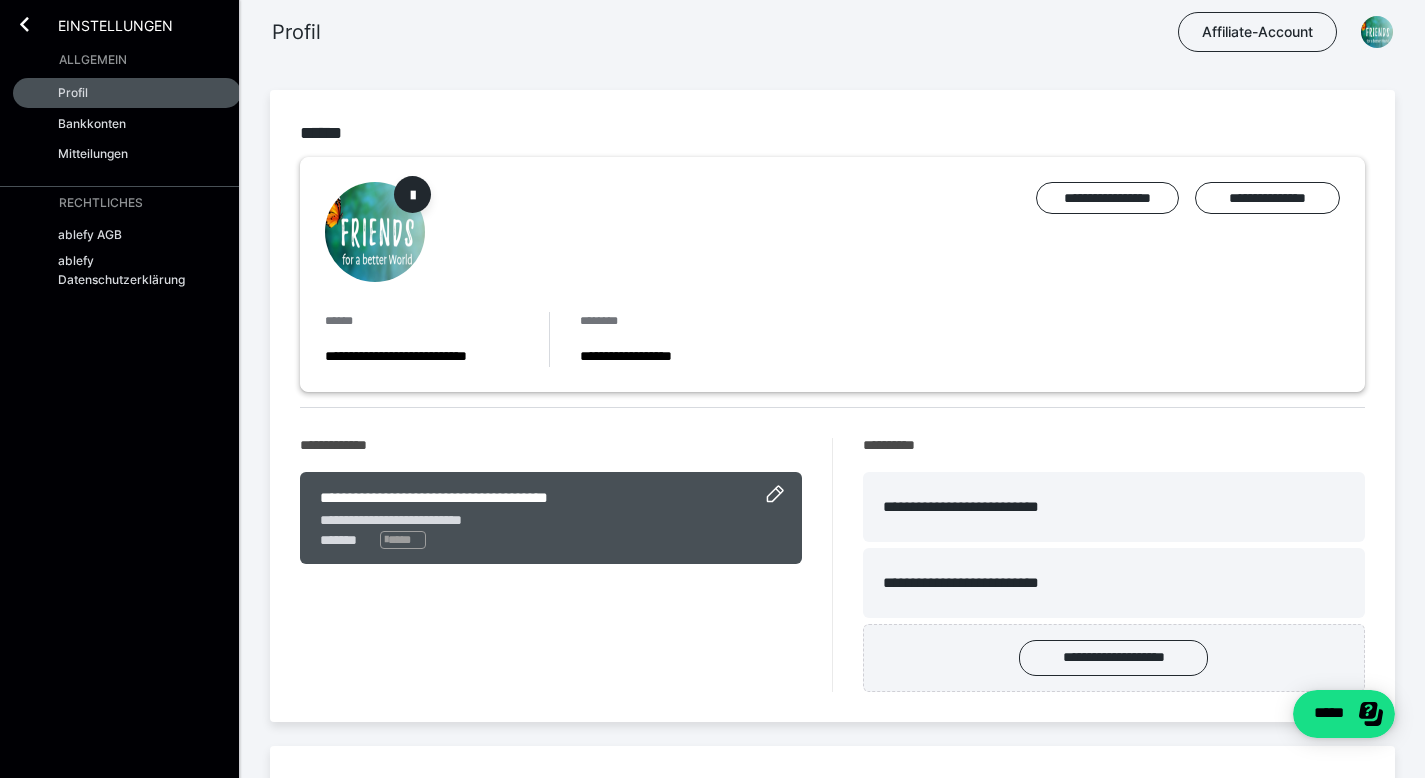 click on "Einstellungen" at bounding box center (101, 24) 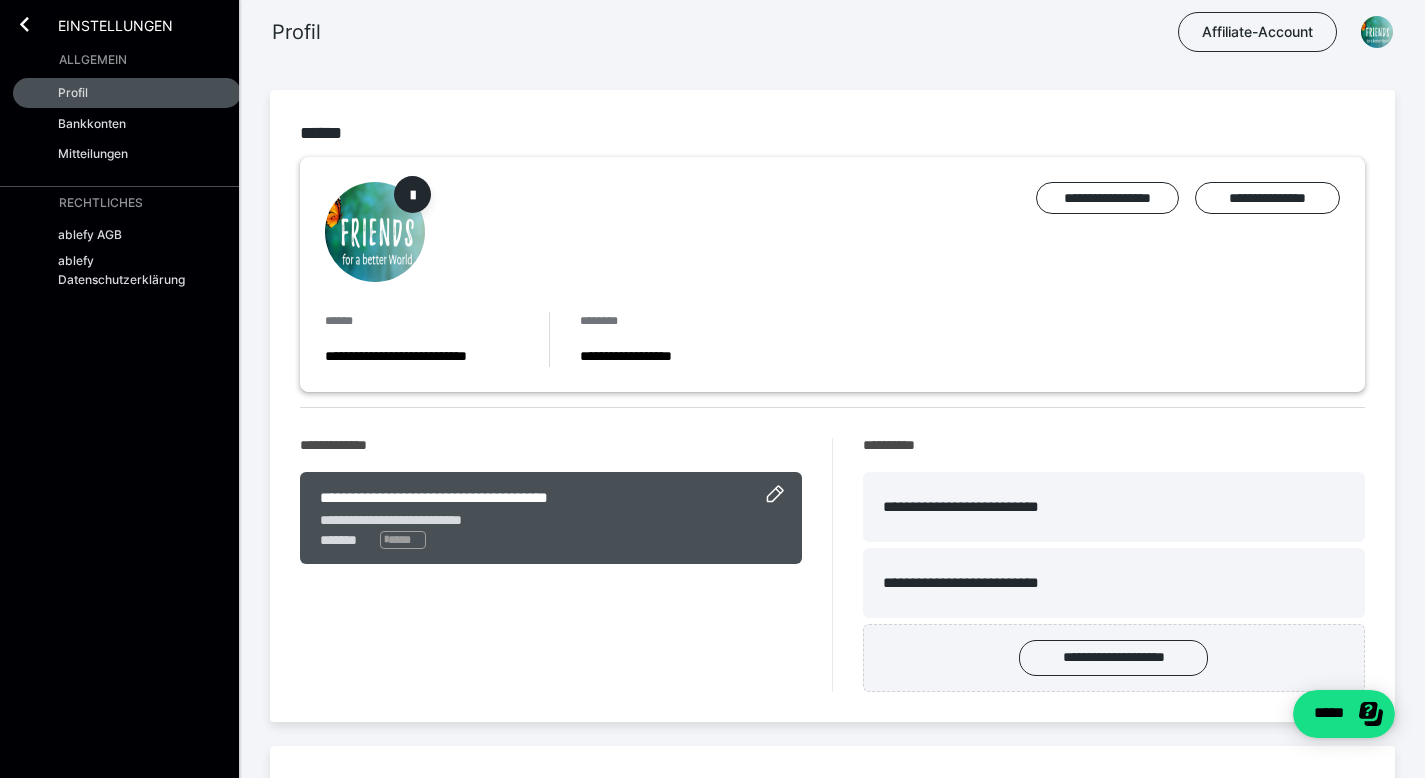 click on "Einstellungen" at bounding box center (101, 24) 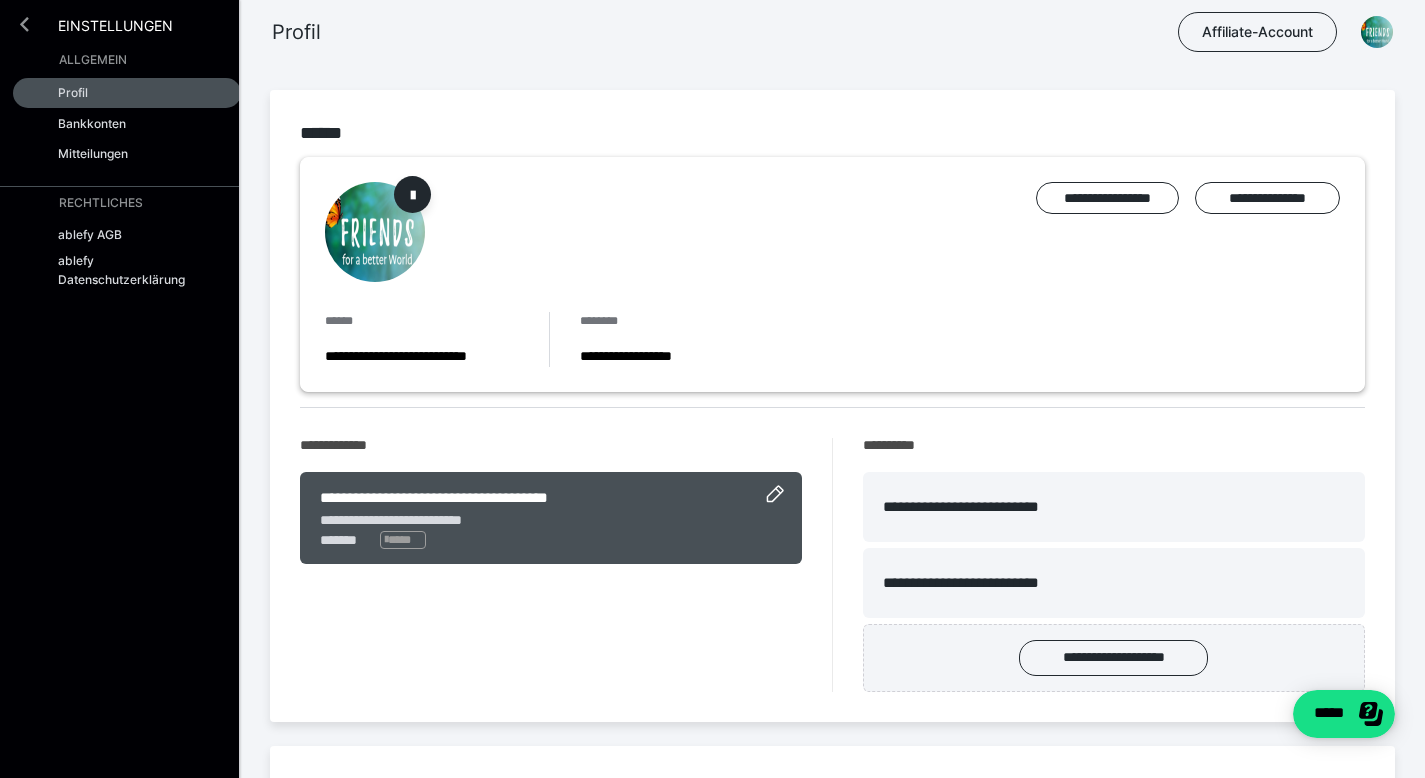 click at bounding box center [24, 24] 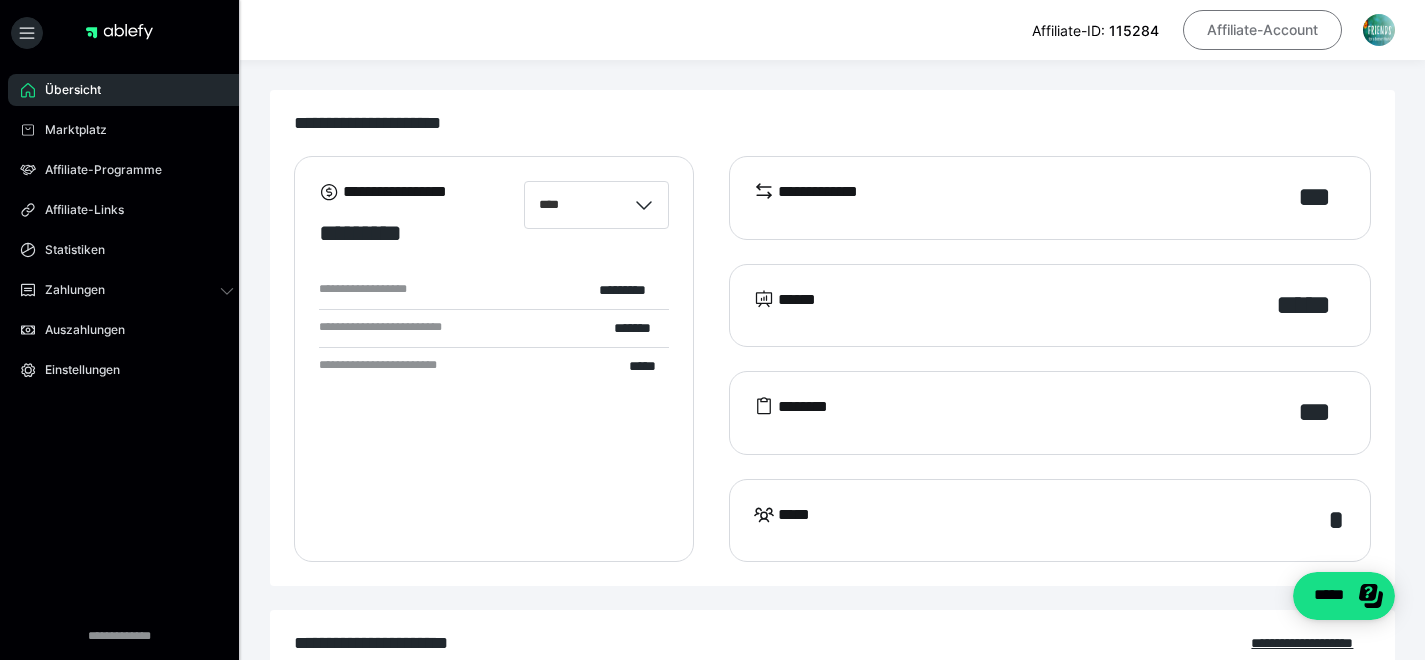 click on "Affiliate-Account" at bounding box center [1262, 30] 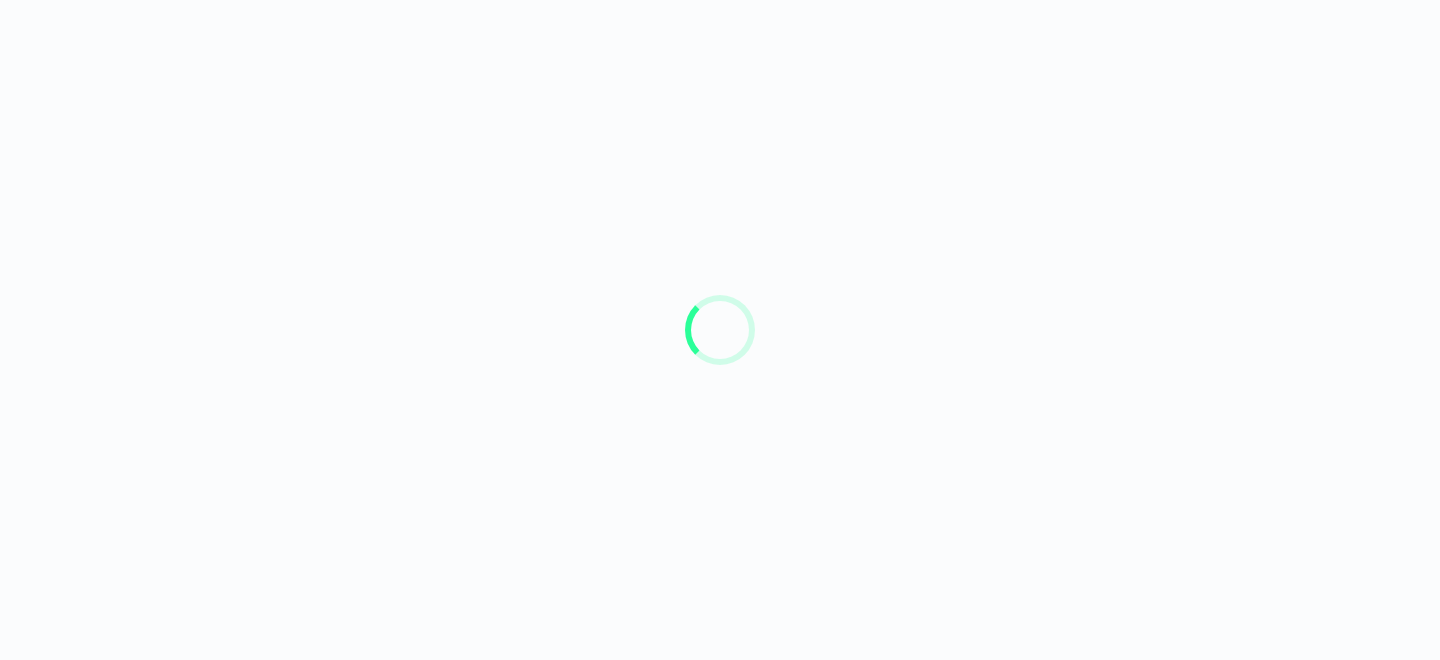 scroll, scrollTop: 0, scrollLeft: 0, axis: both 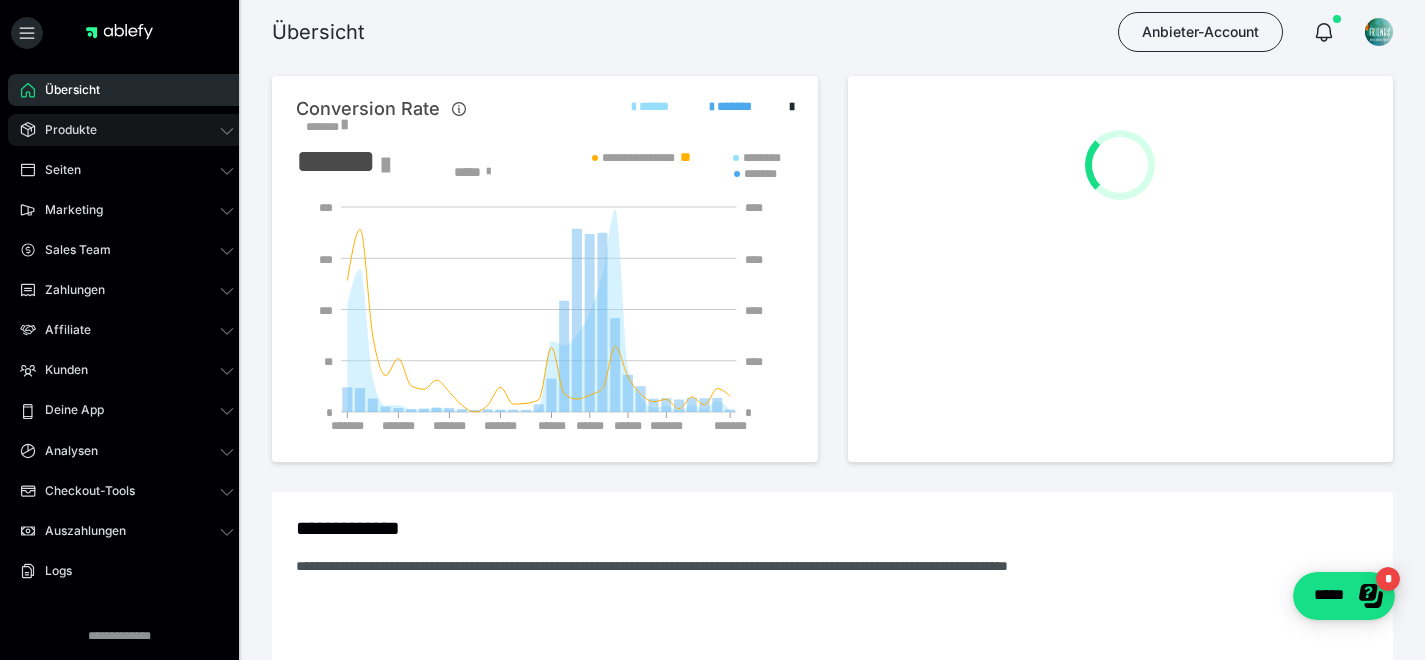 click on "Produkte" at bounding box center (127, 130) 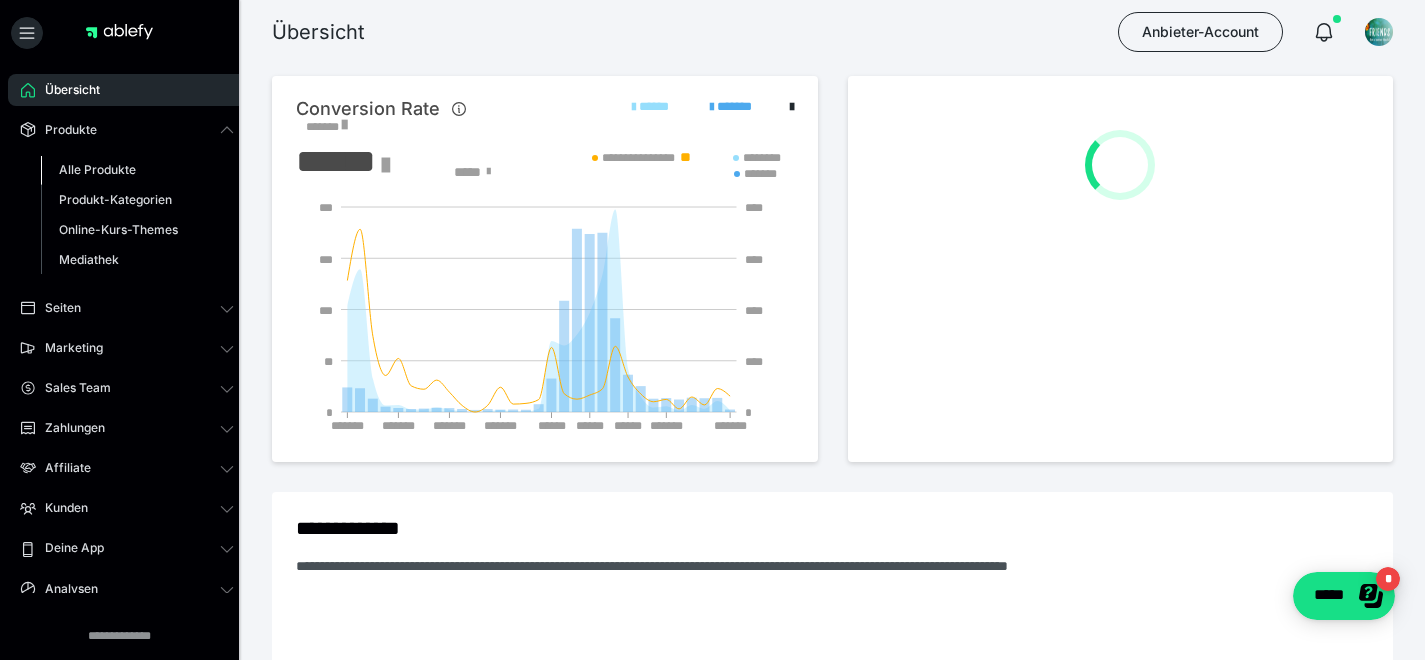 click on "Alle Produkte" at bounding box center [97, 169] 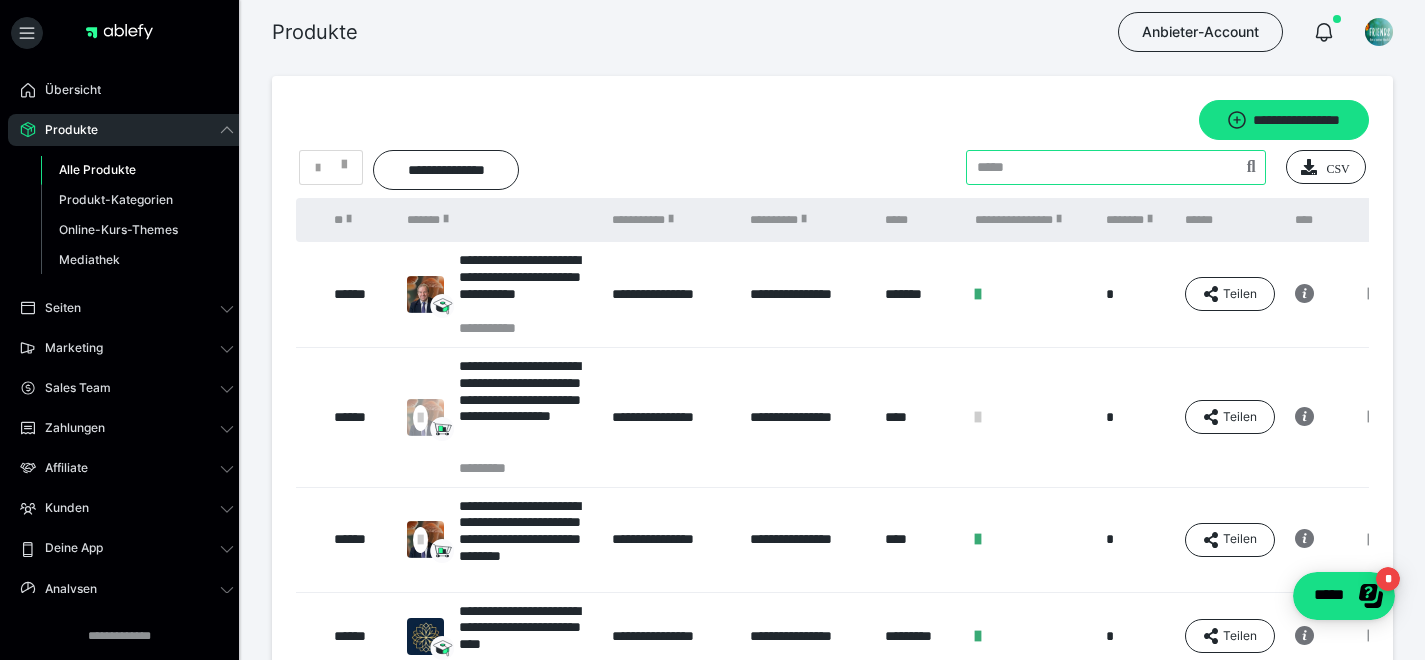 click at bounding box center [1116, 167] 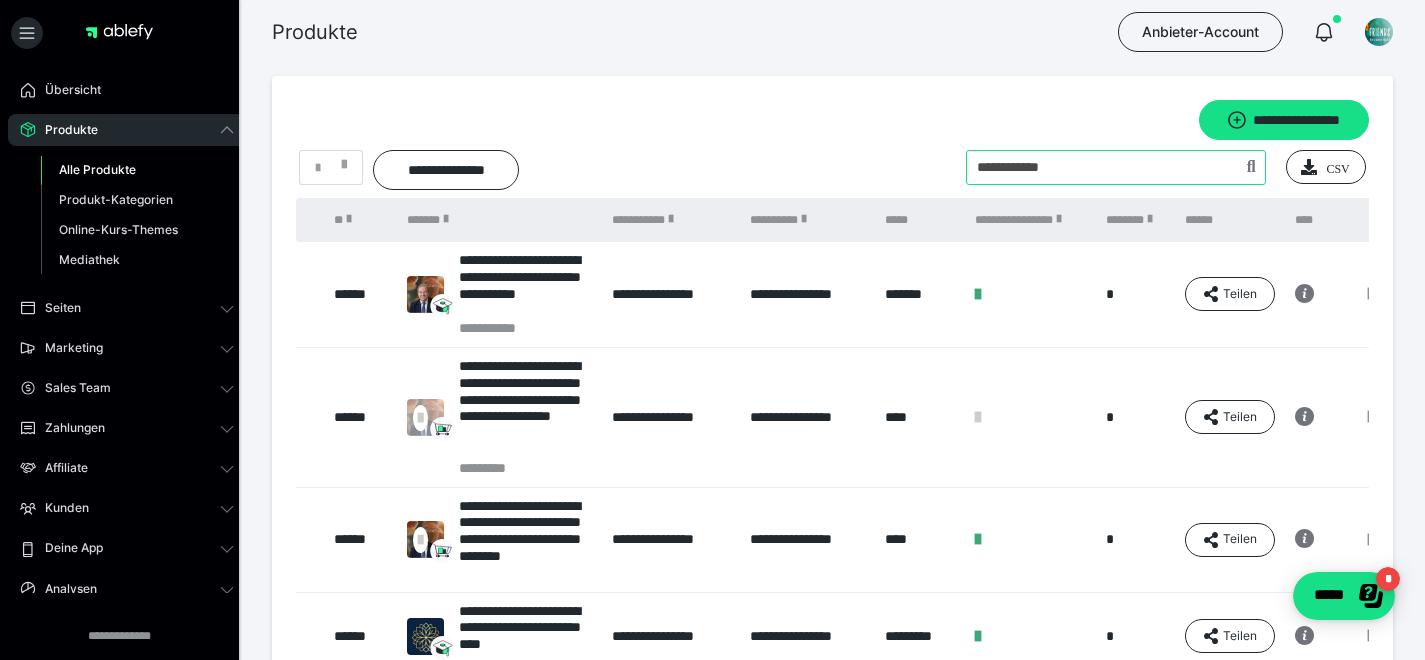 type on "**********" 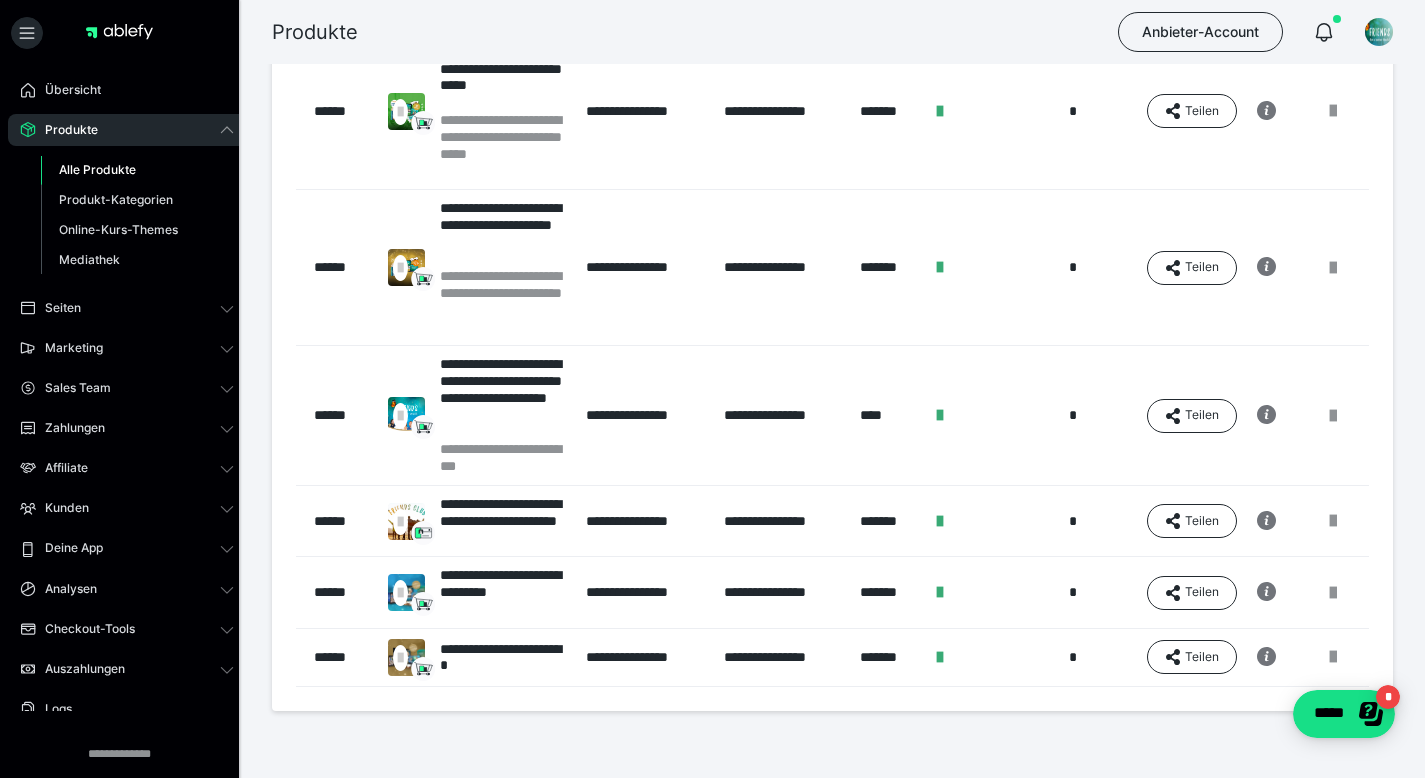 scroll, scrollTop: 628, scrollLeft: 0, axis: vertical 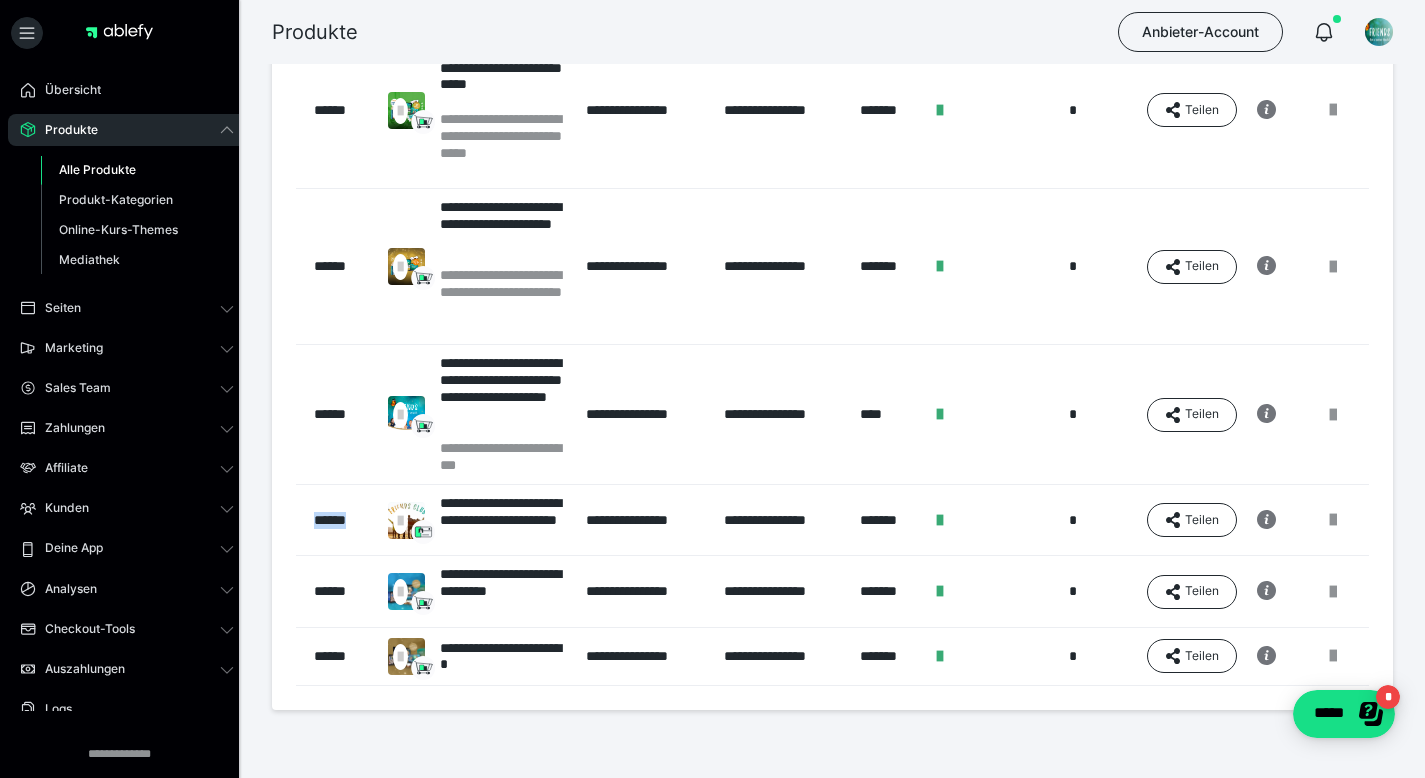 drag, startPoint x: 311, startPoint y: 522, endPoint x: 372, endPoint y: 522, distance: 61 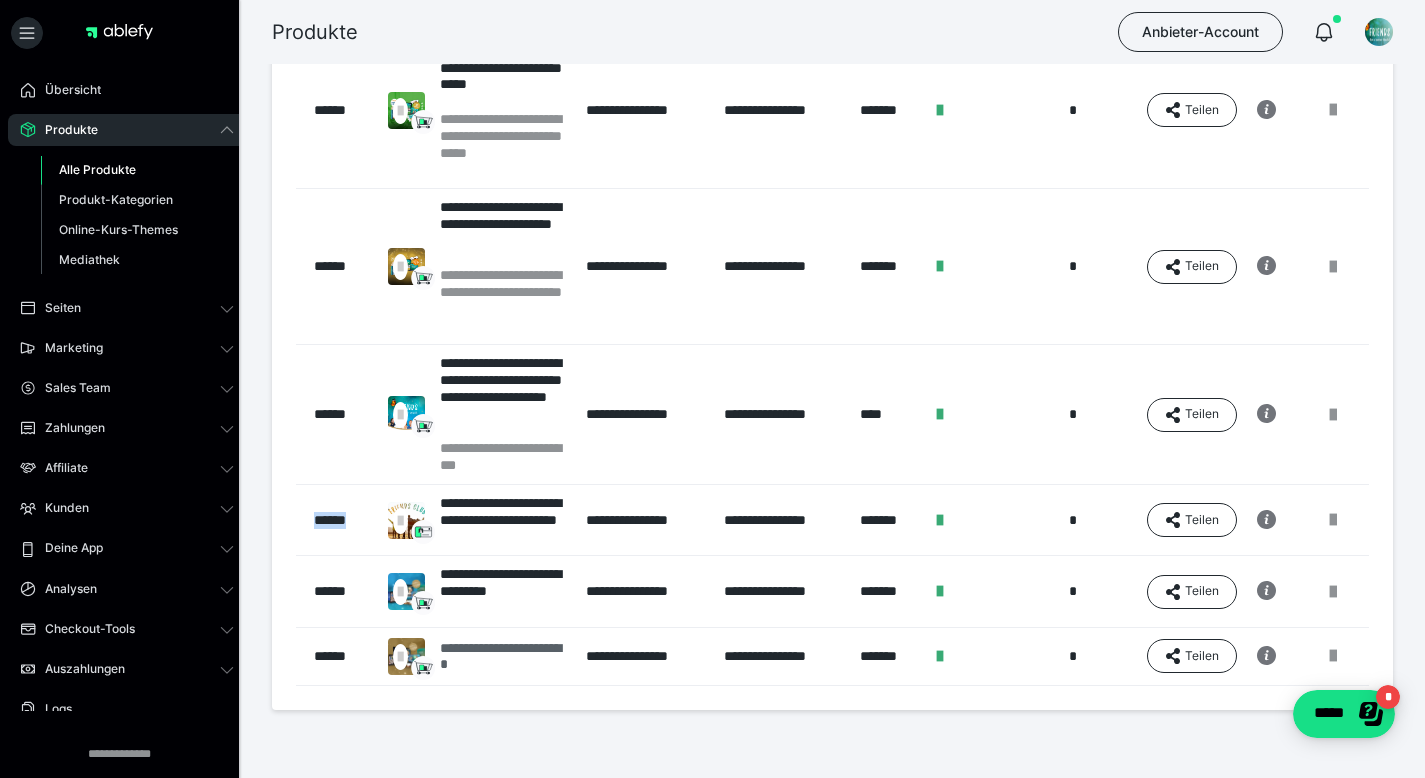 copy on "******" 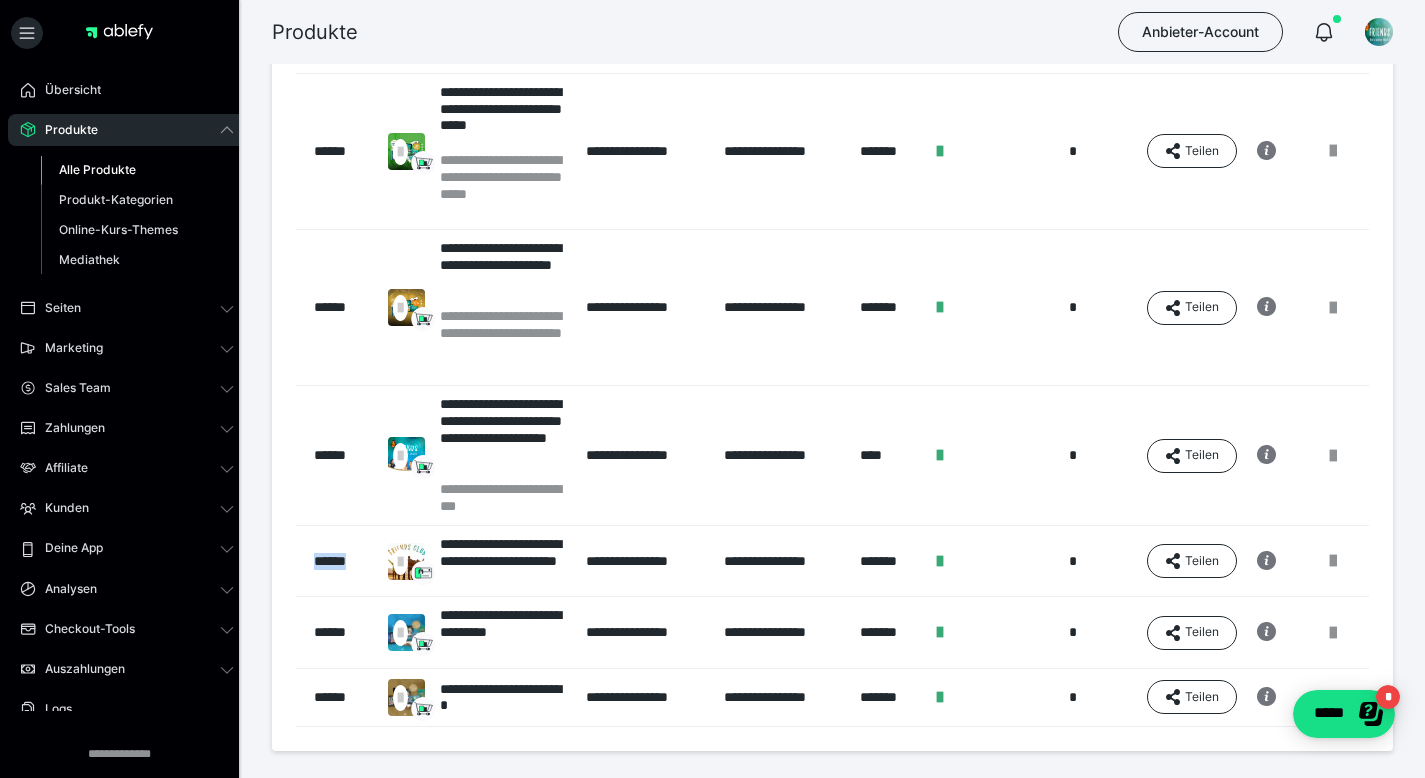 scroll, scrollTop: 9, scrollLeft: 0, axis: vertical 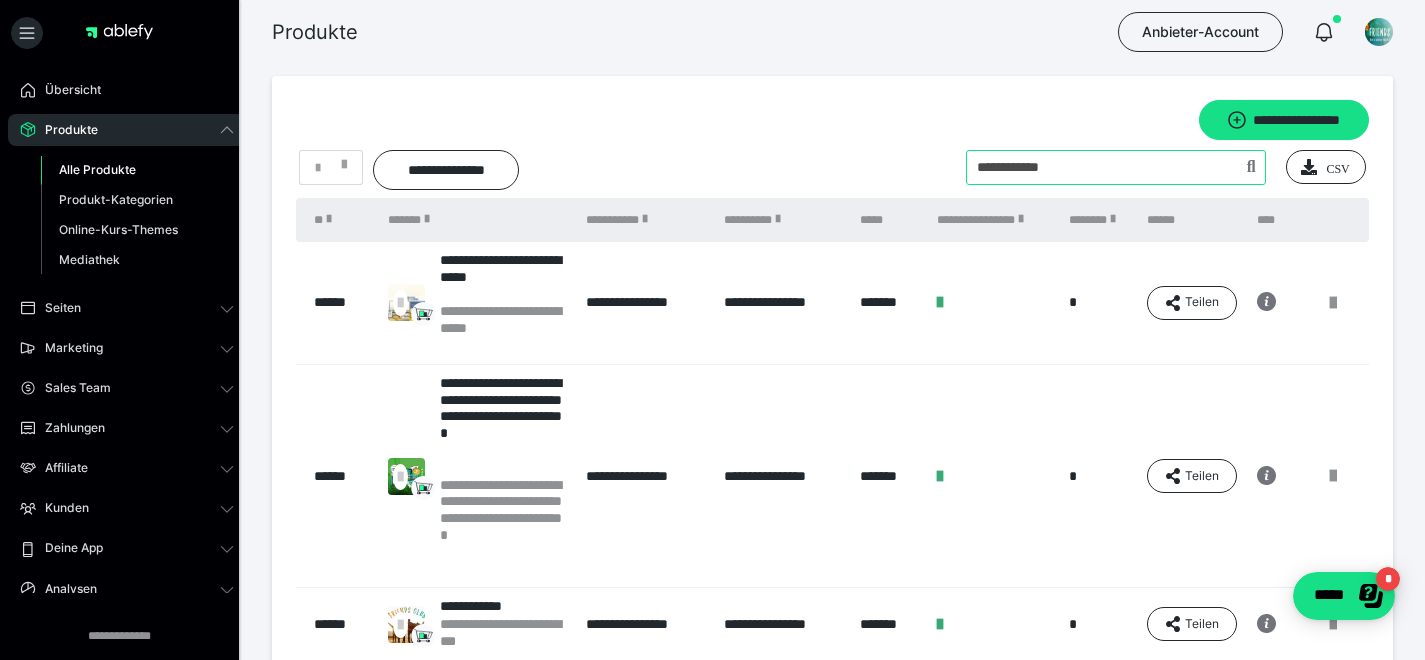 click on "**********" at bounding box center [832, 170] 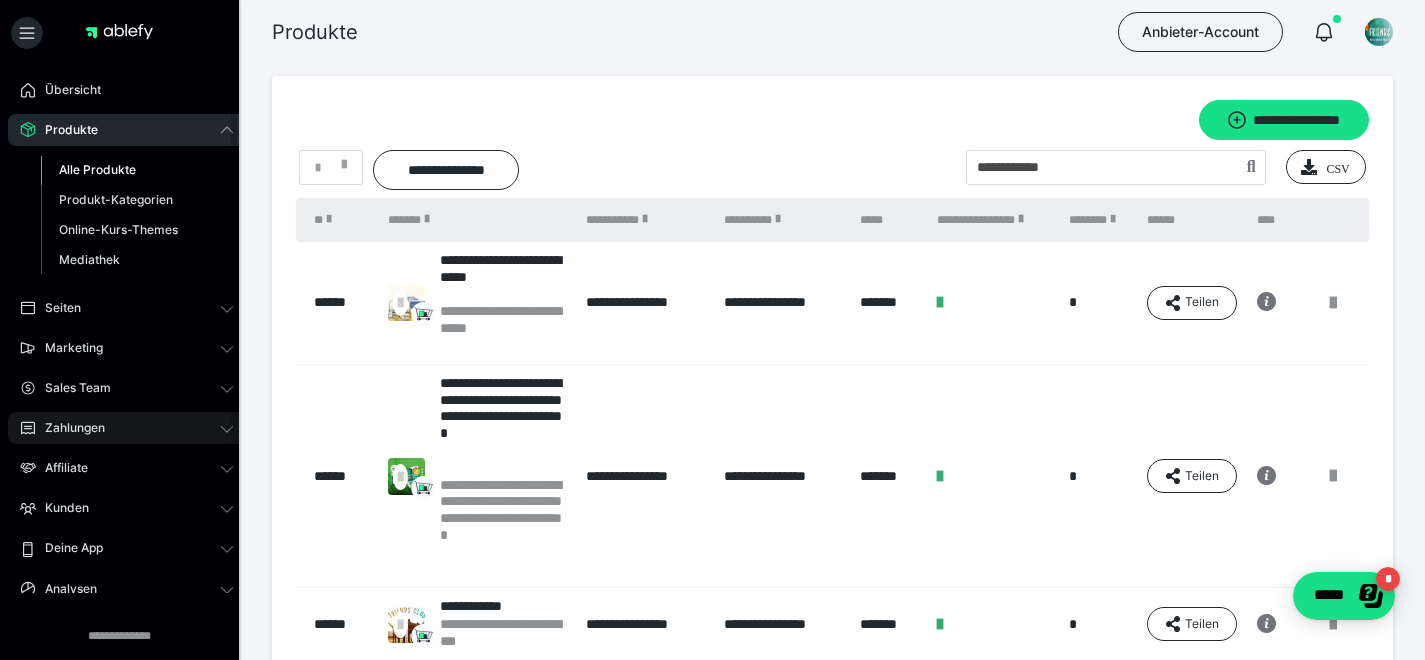 click on "Zahlungen" at bounding box center [68, 428] 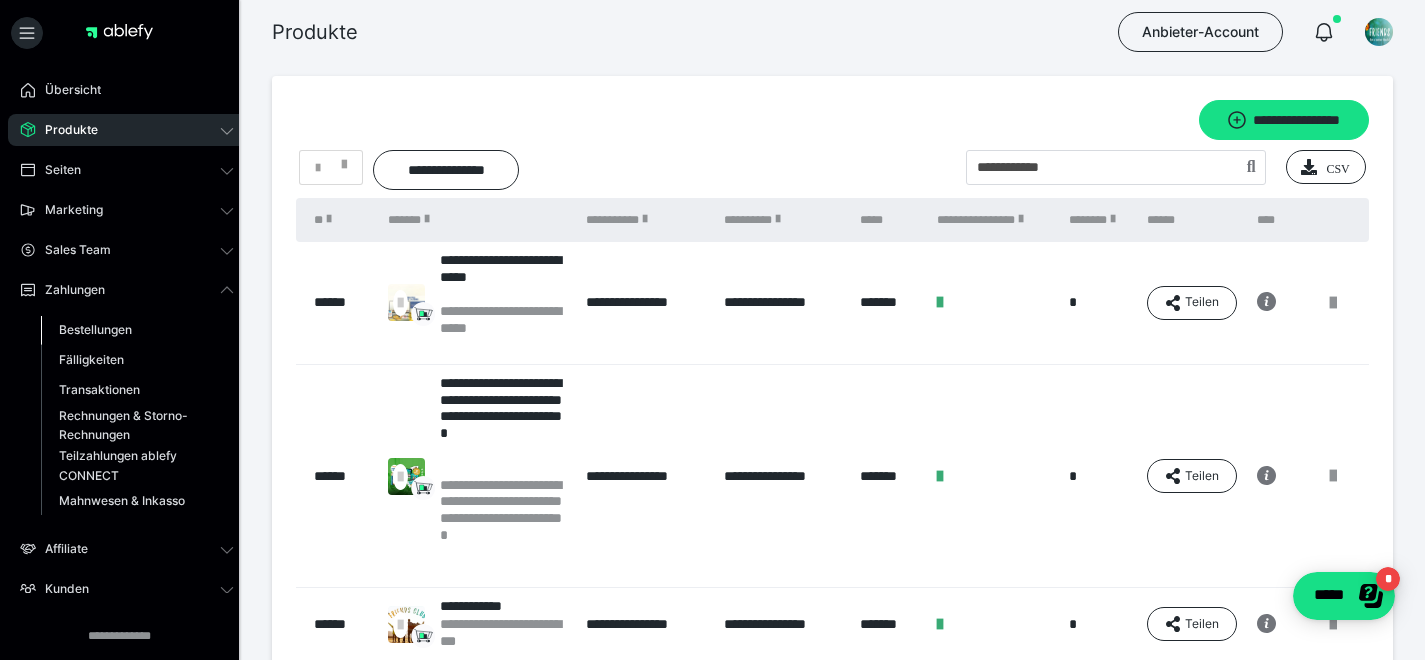 drag, startPoint x: 113, startPoint y: 324, endPoint x: 155, endPoint y: 326, distance: 42.047592 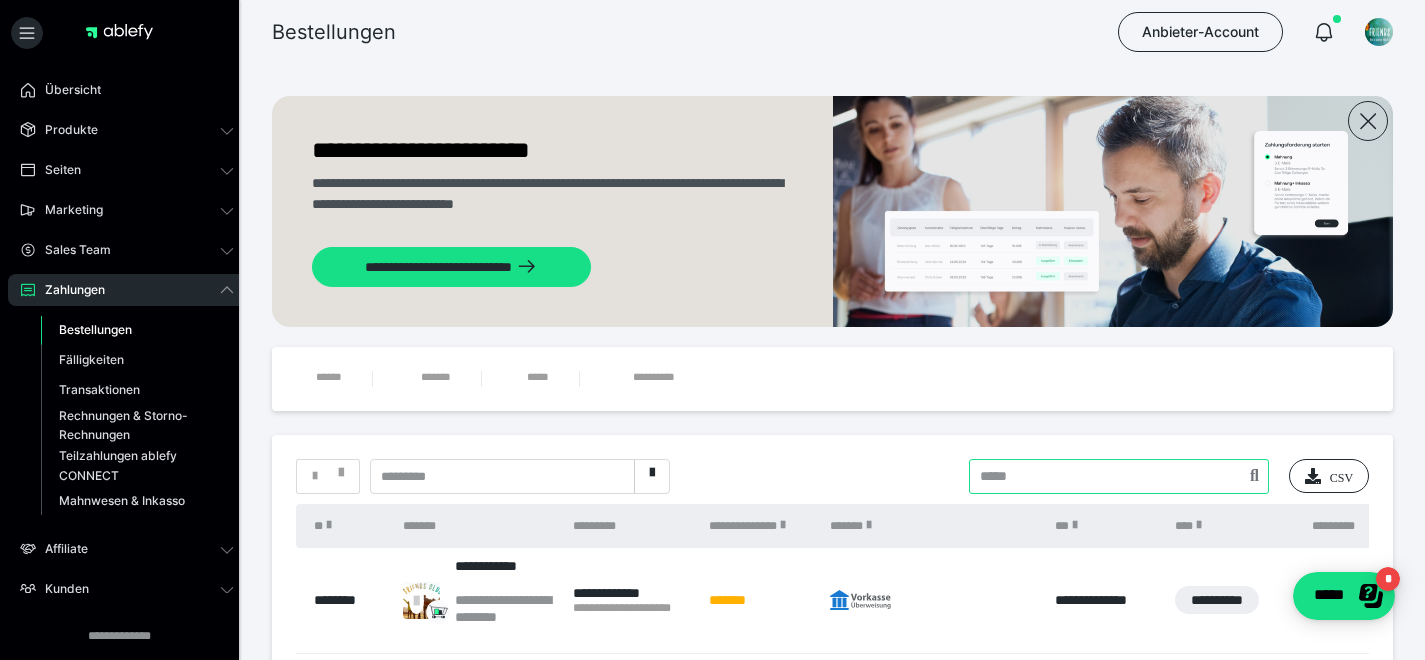 drag, startPoint x: 1070, startPoint y: 482, endPoint x: 929, endPoint y: 474, distance: 141.22676 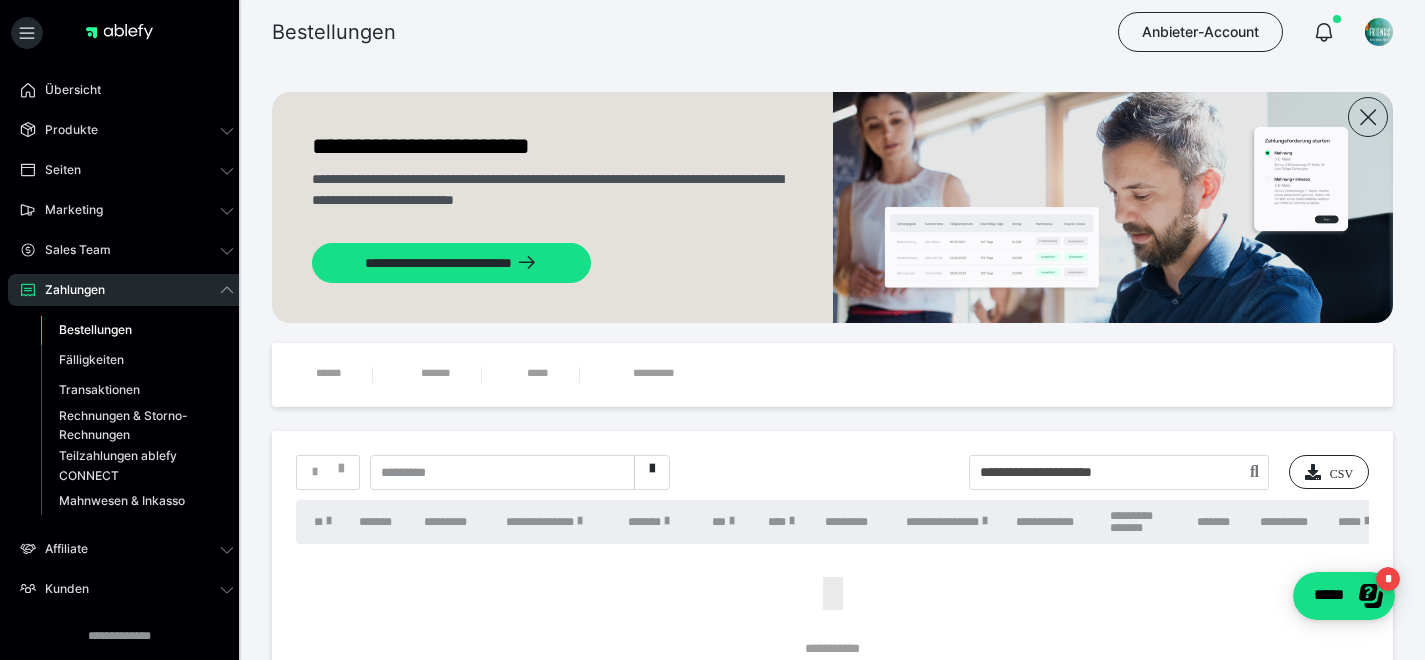 scroll, scrollTop: 177, scrollLeft: 0, axis: vertical 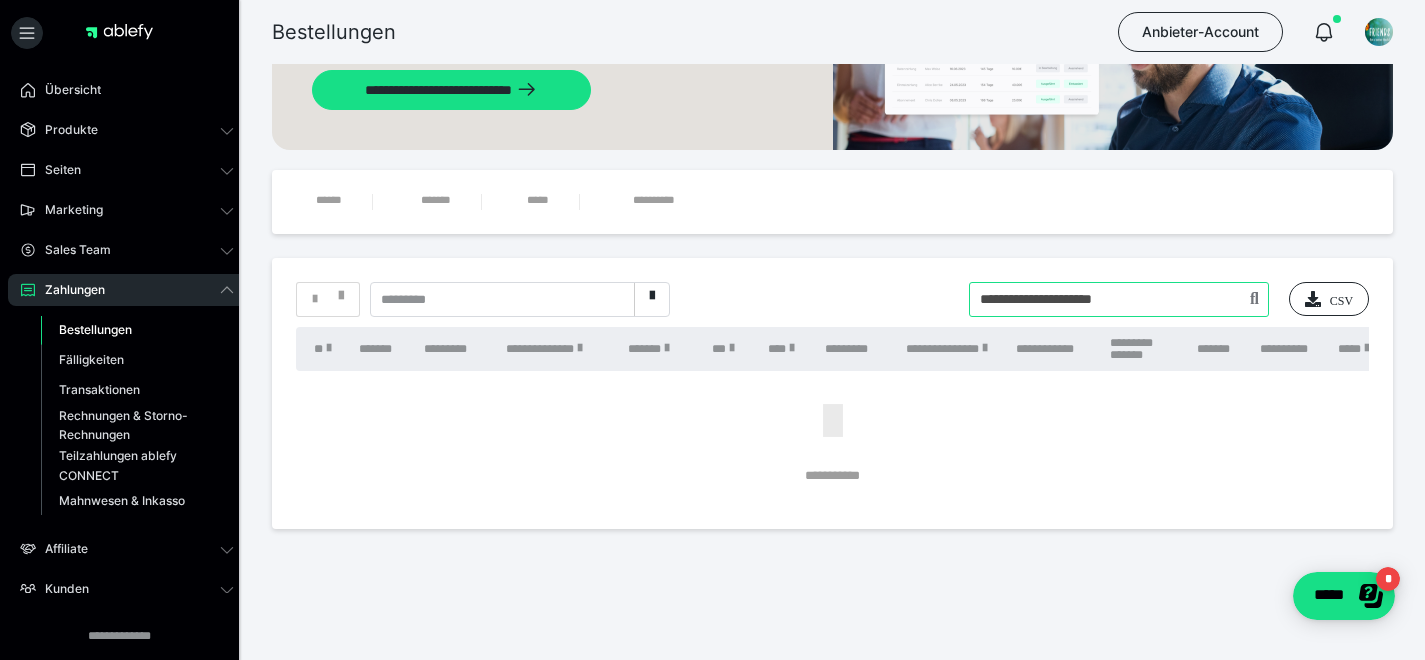 click at bounding box center [1119, 299] 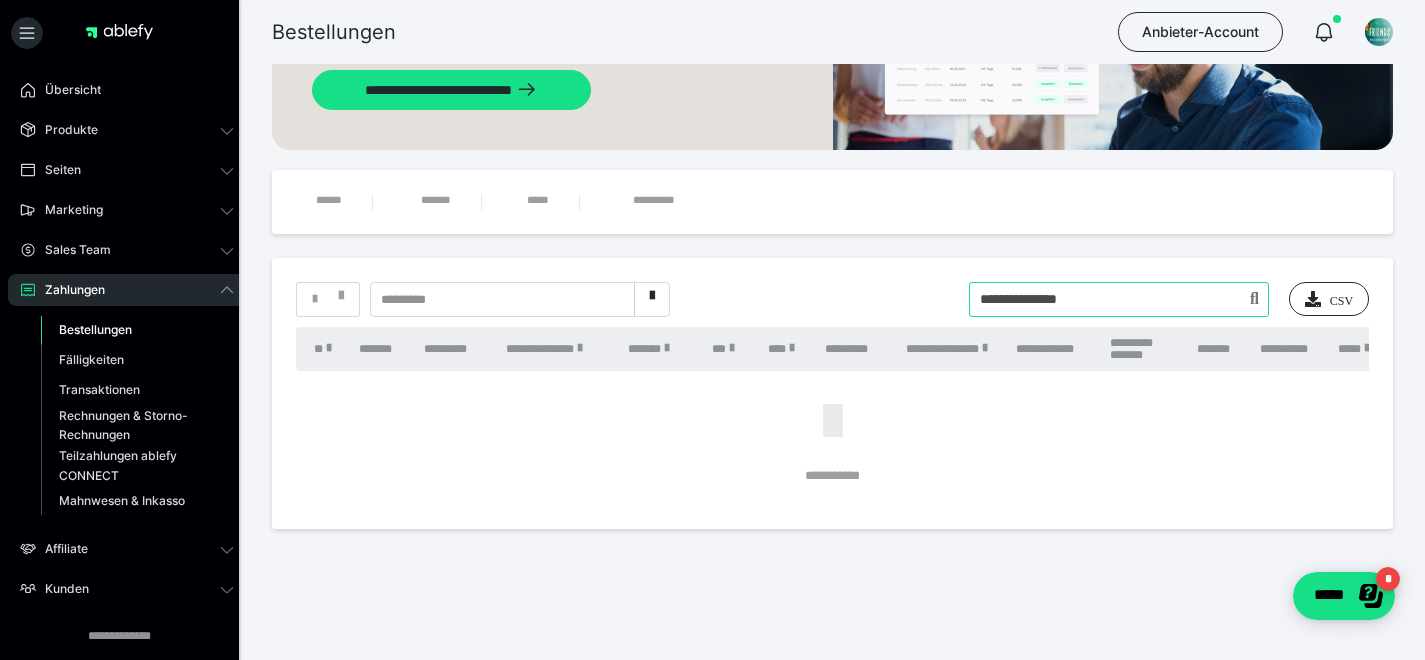 click at bounding box center (1119, 299) 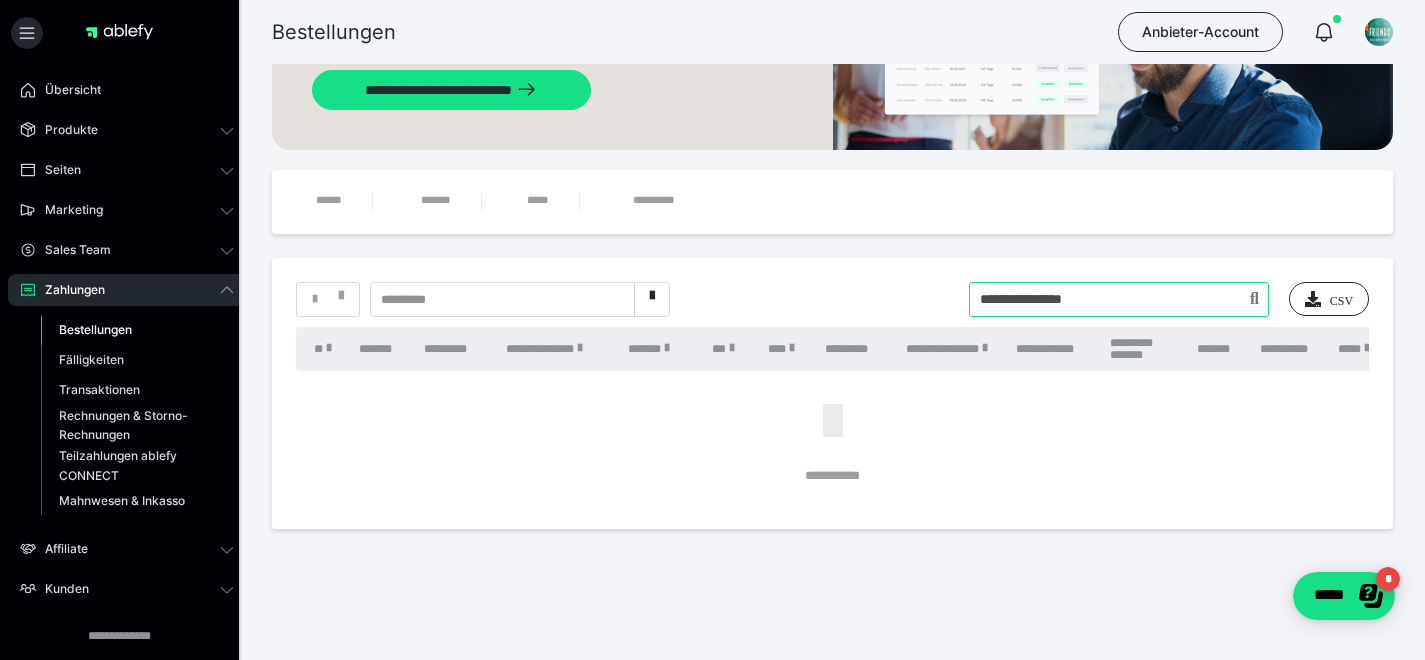 type on "**********" 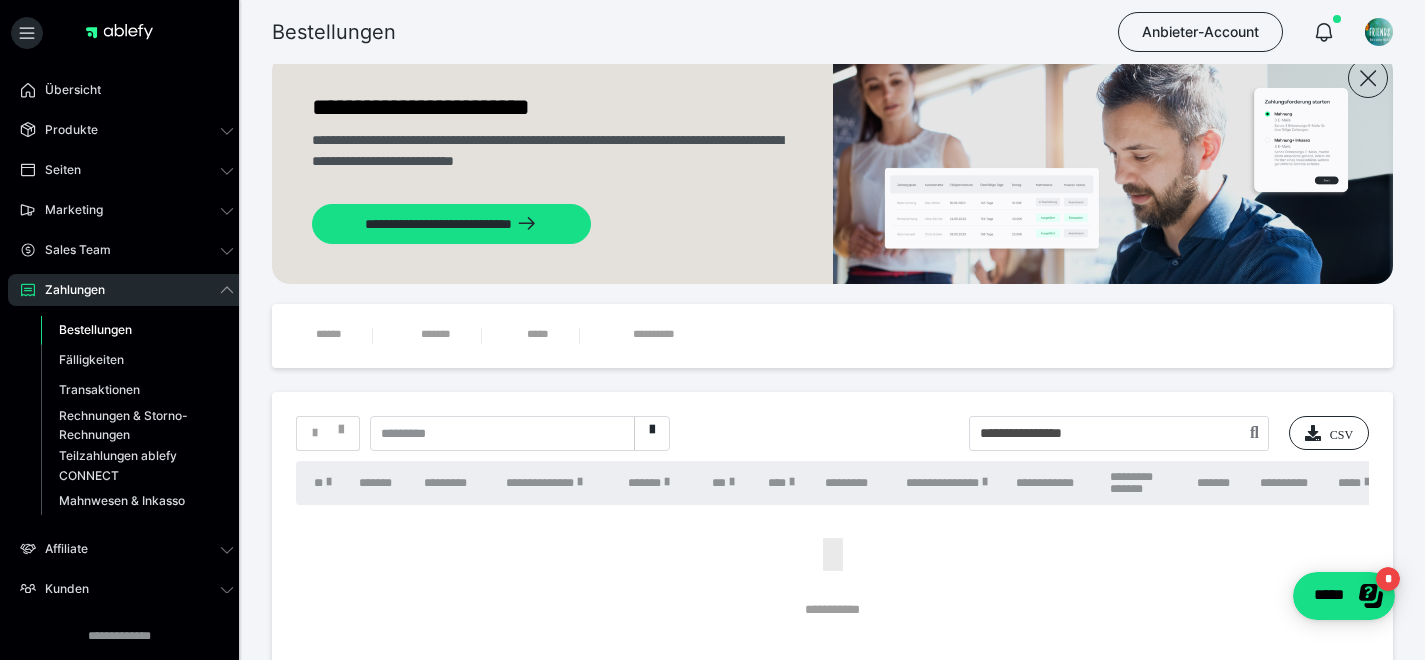 scroll, scrollTop: 177, scrollLeft: 0, axis: vertical 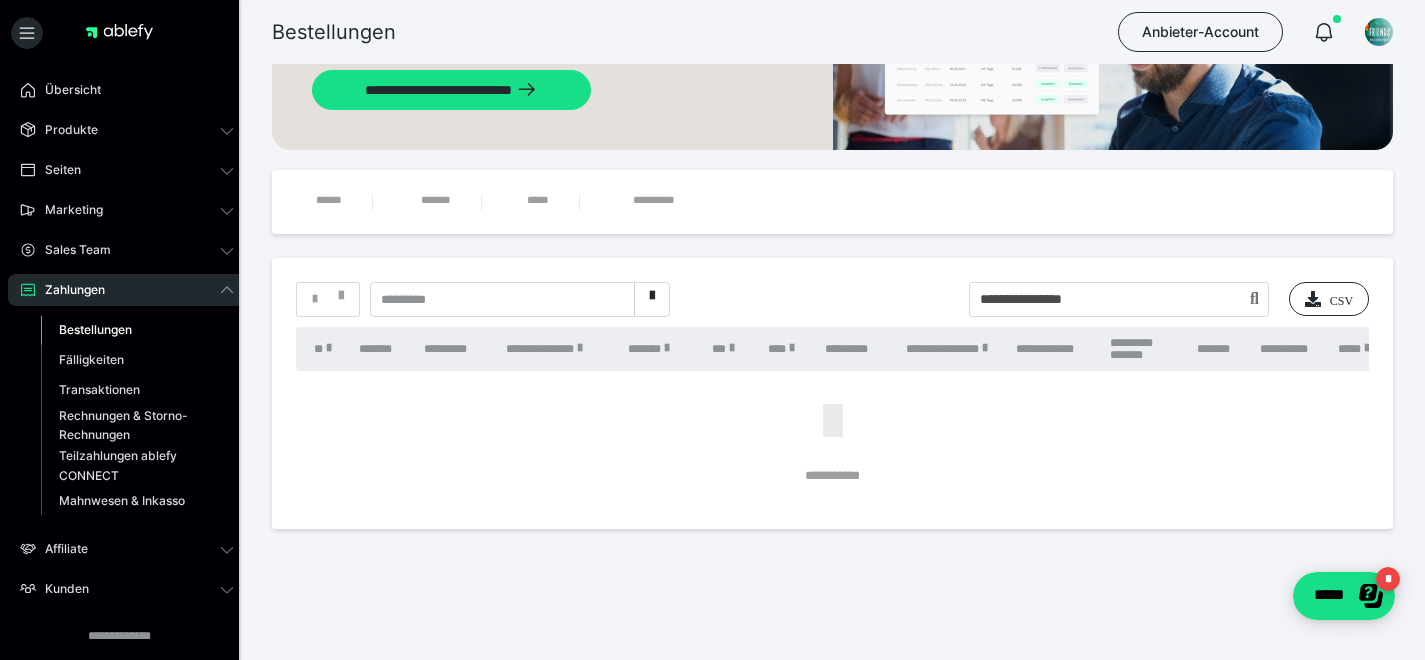 click on "Bestellungen" at bounding box center (95, 329) 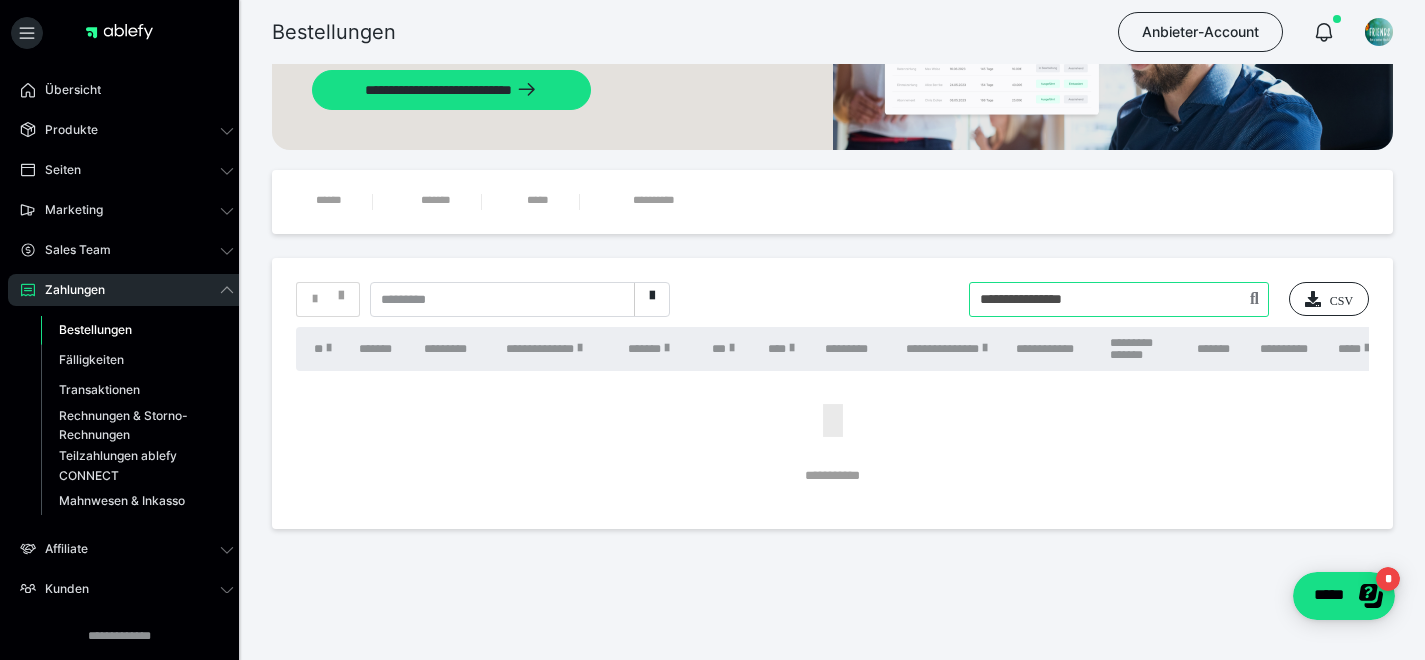 drag, startPoint x: 1119, startPoint y: 296, endPoint x: 924, endPoint y: 296, distance: 195 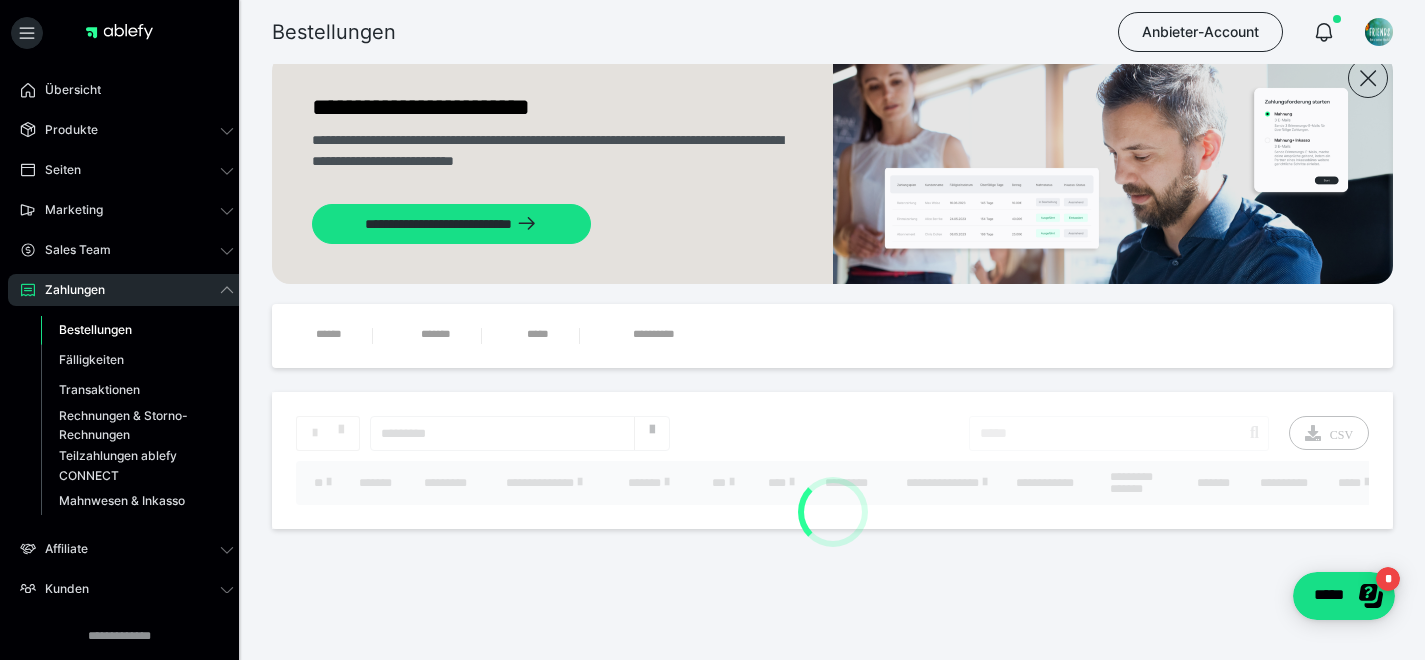 scroll, scrollTop: 177, scrollLeft: 0, axis: vertical 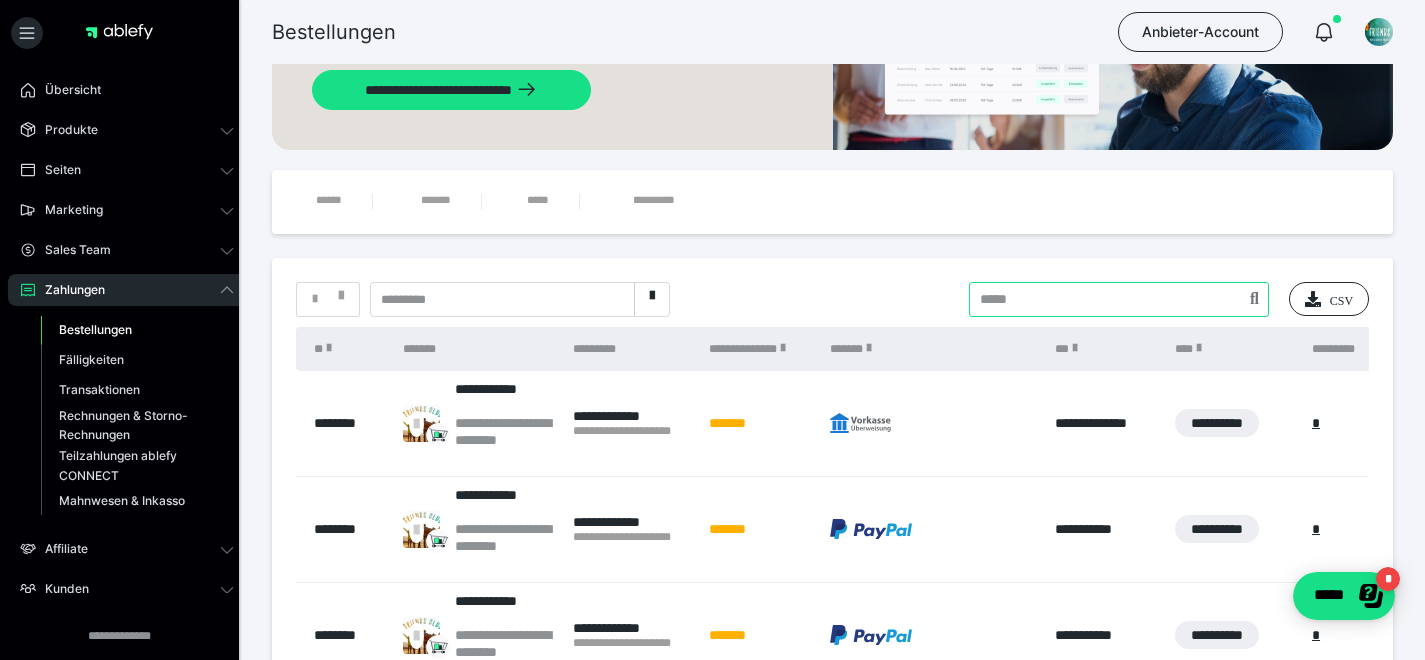 click at bounding box center (1119, 299) 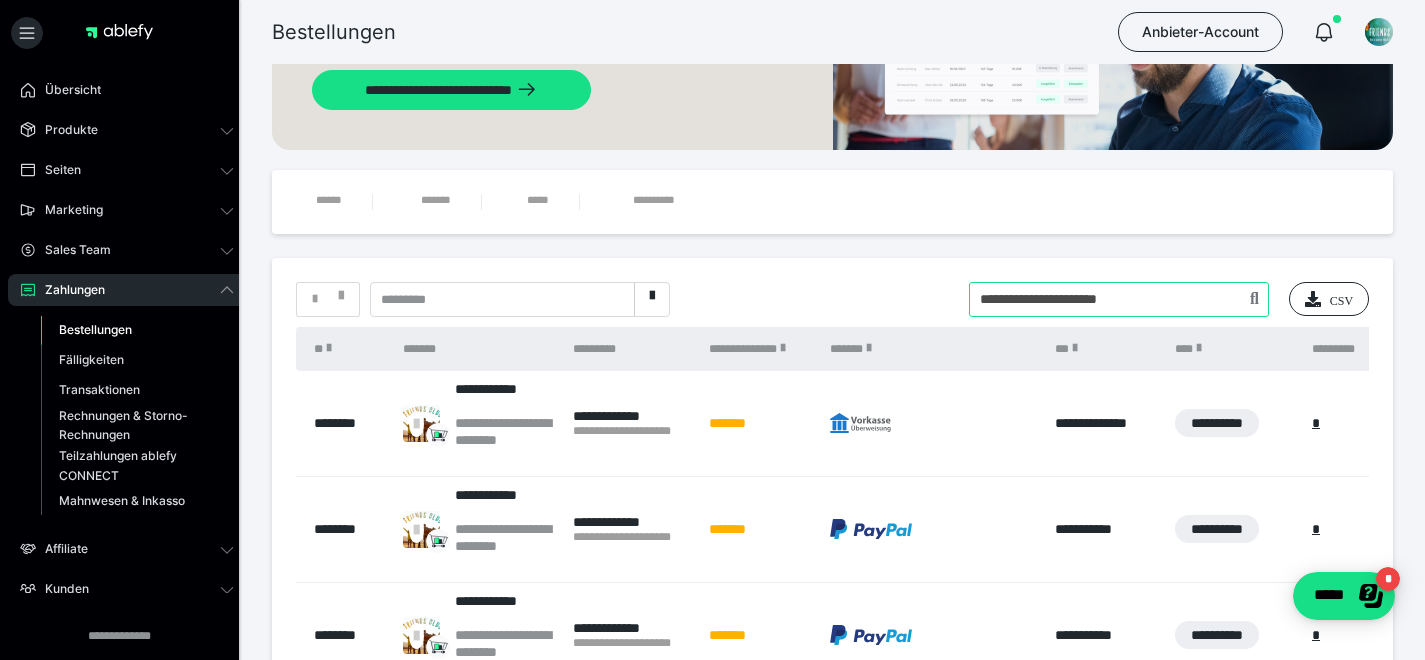 type on "**********" 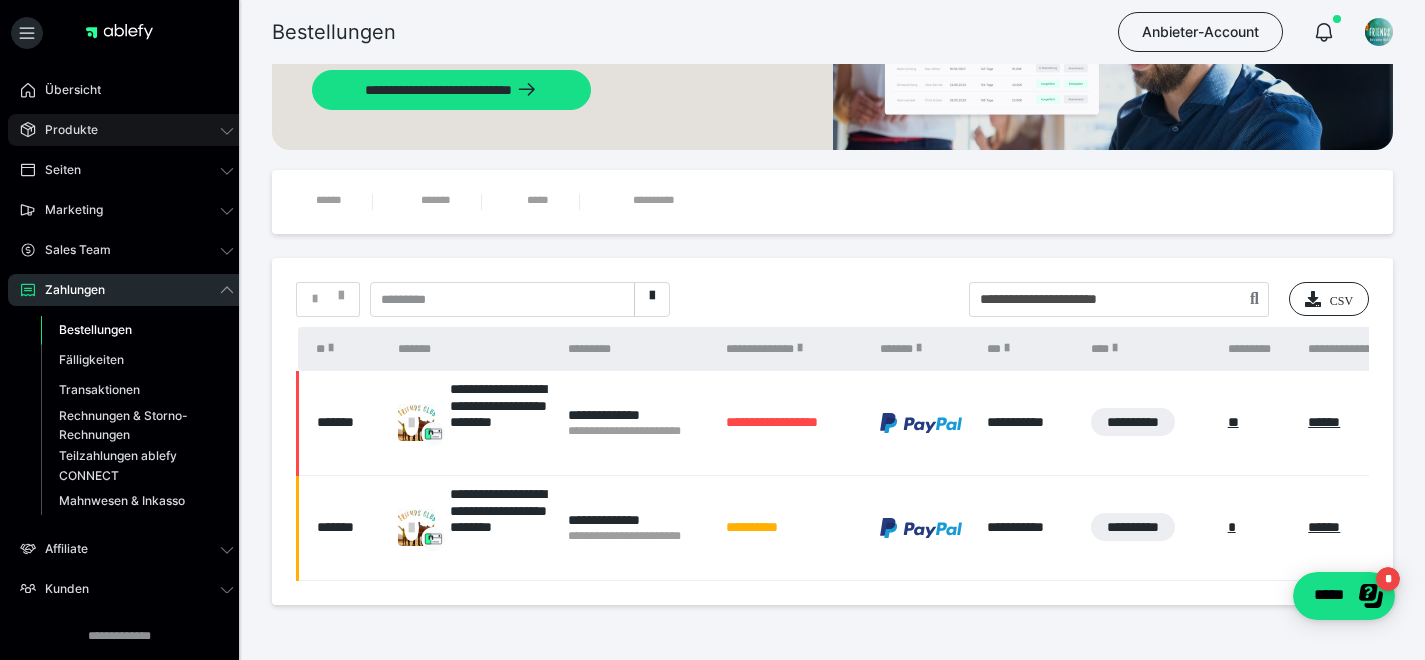 click on "Produkte" at bounding box center [64, 130] 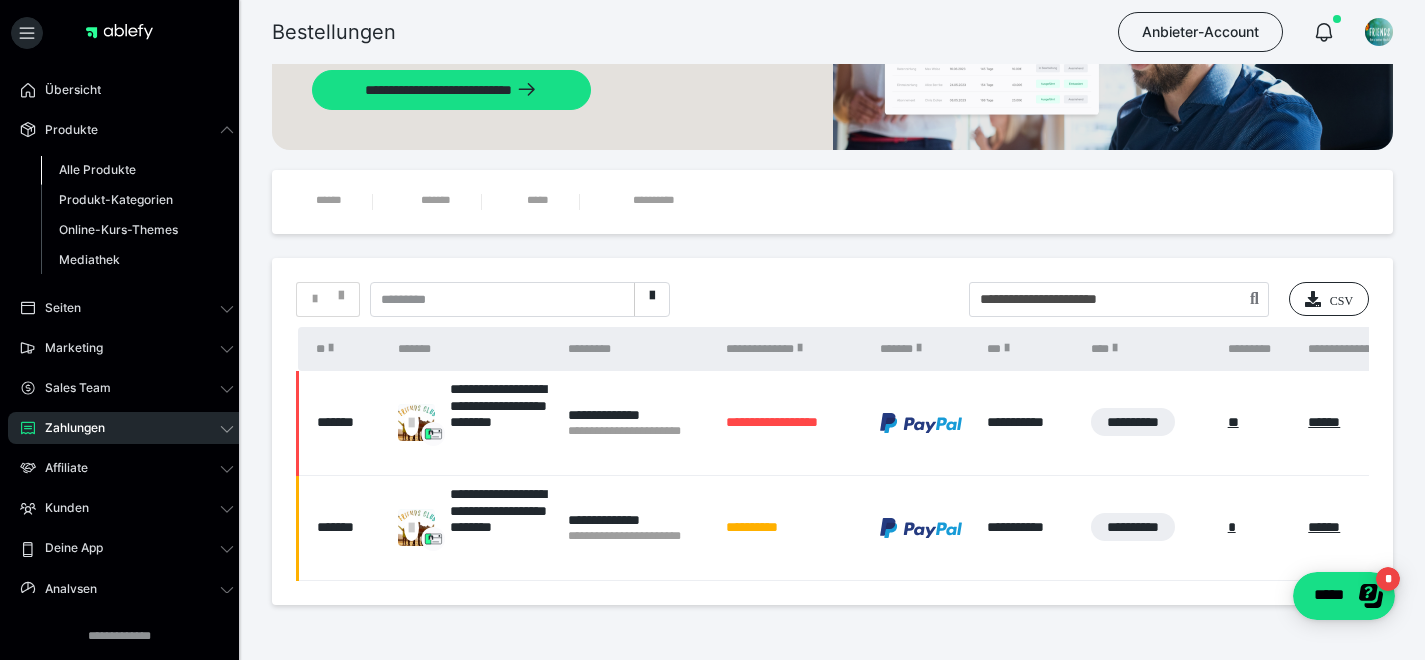 click on "Alle Produkte" at bounding box center (97, 169) 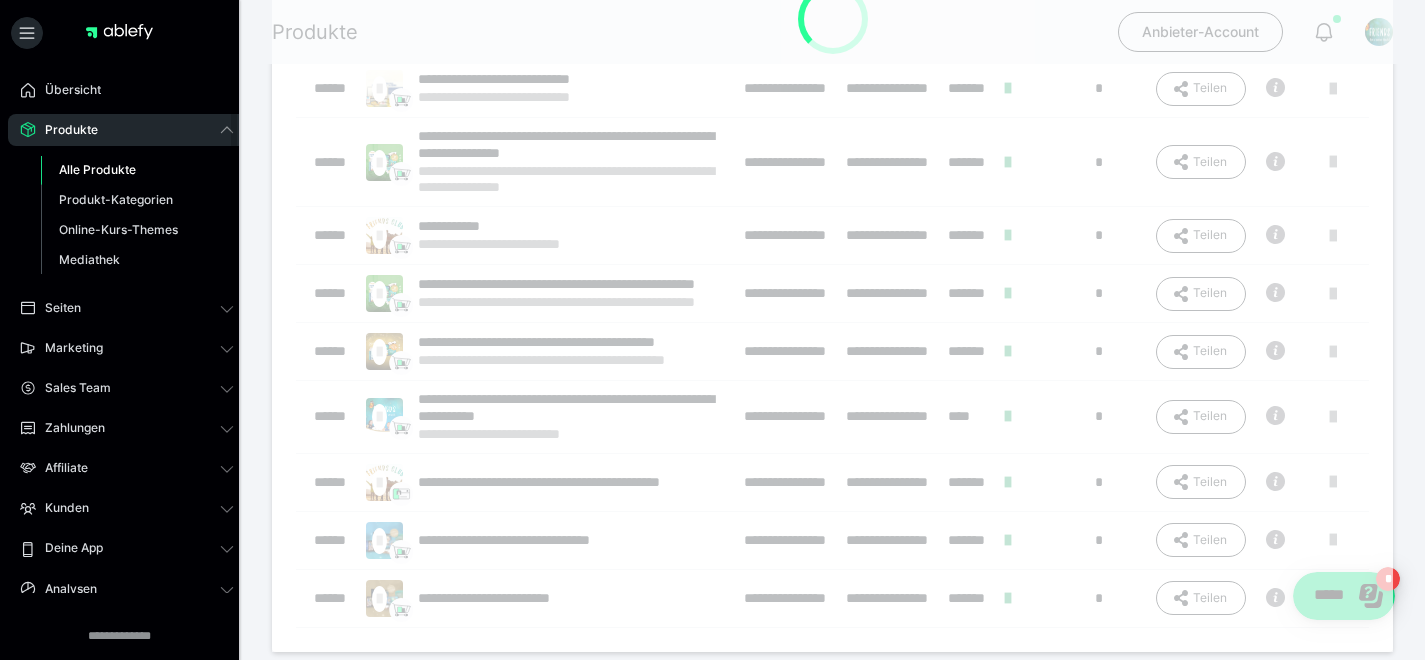 scroll, scrollTop: 0, scrollLeft: 0, axis: both 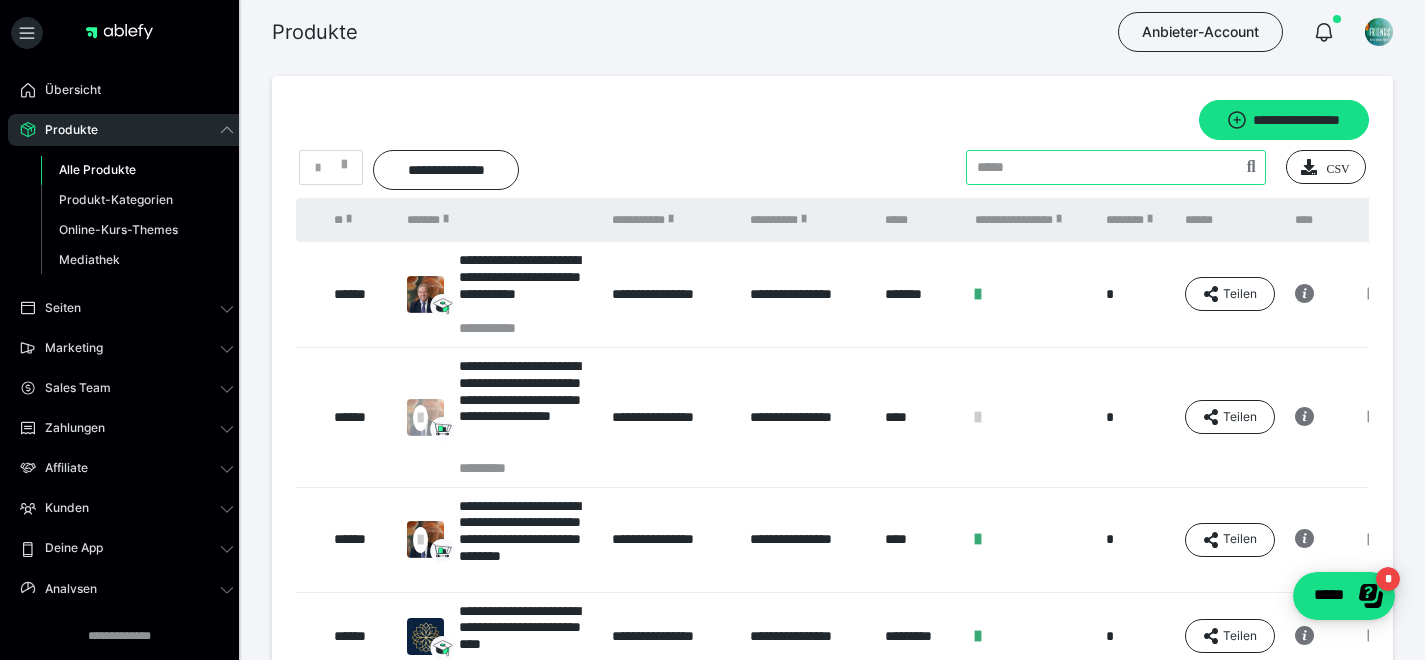 click at bounding box center [1116, 167] 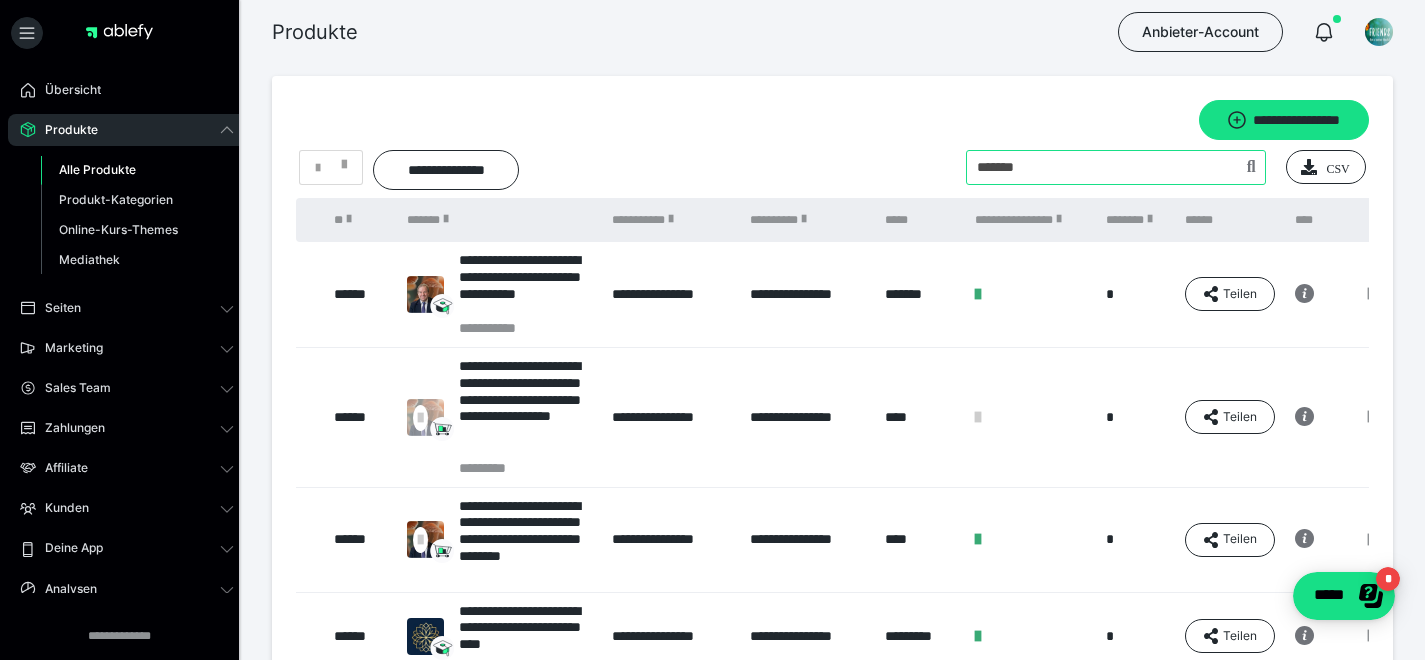 type on "**********" 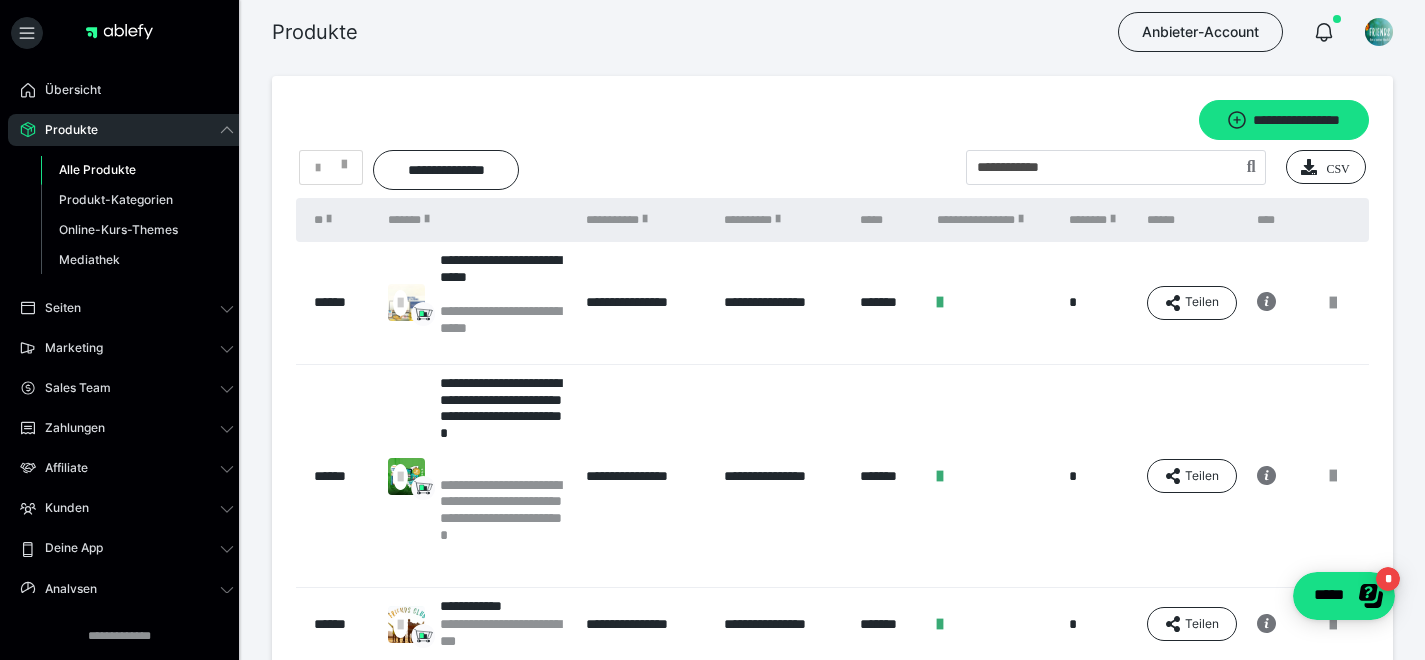 scroll, scrollTop: 184, scrollLeft: 0, axis: vertical 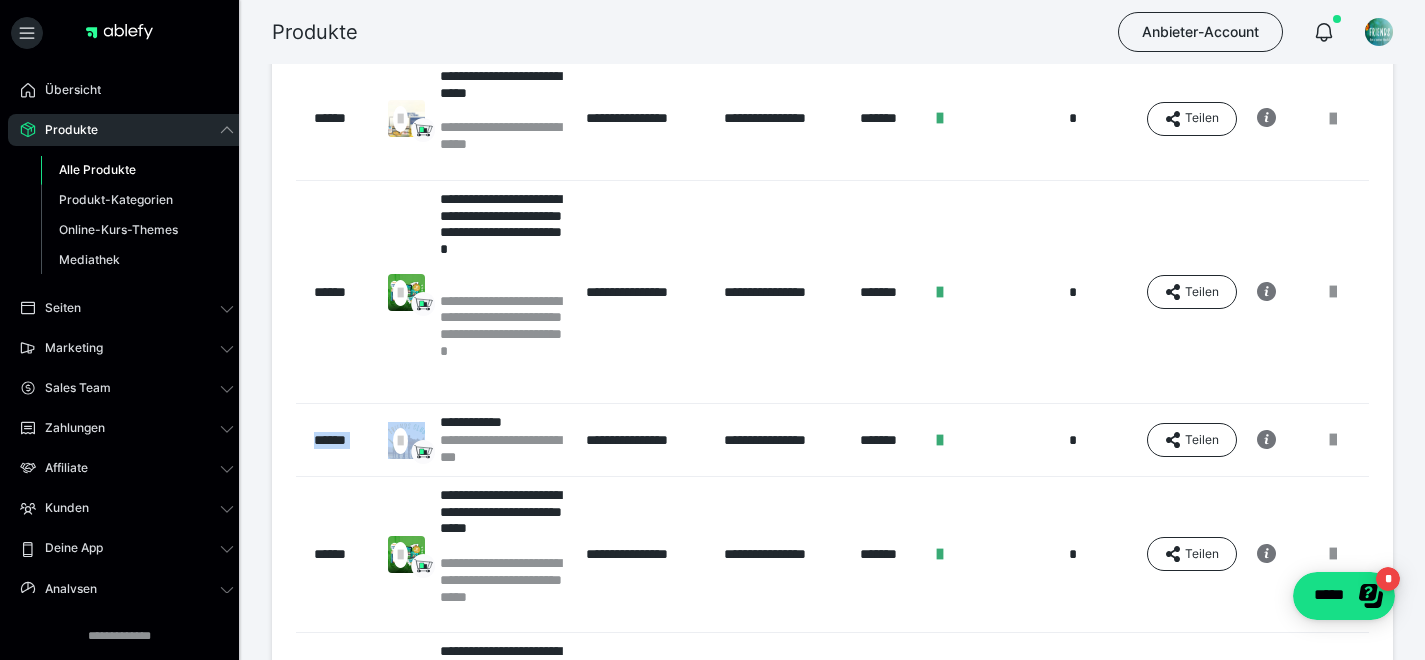 drag, startPoint x: 298, startPoint y: 444, endPoint x: 384, endPoint y: 441, distance: 86.05231 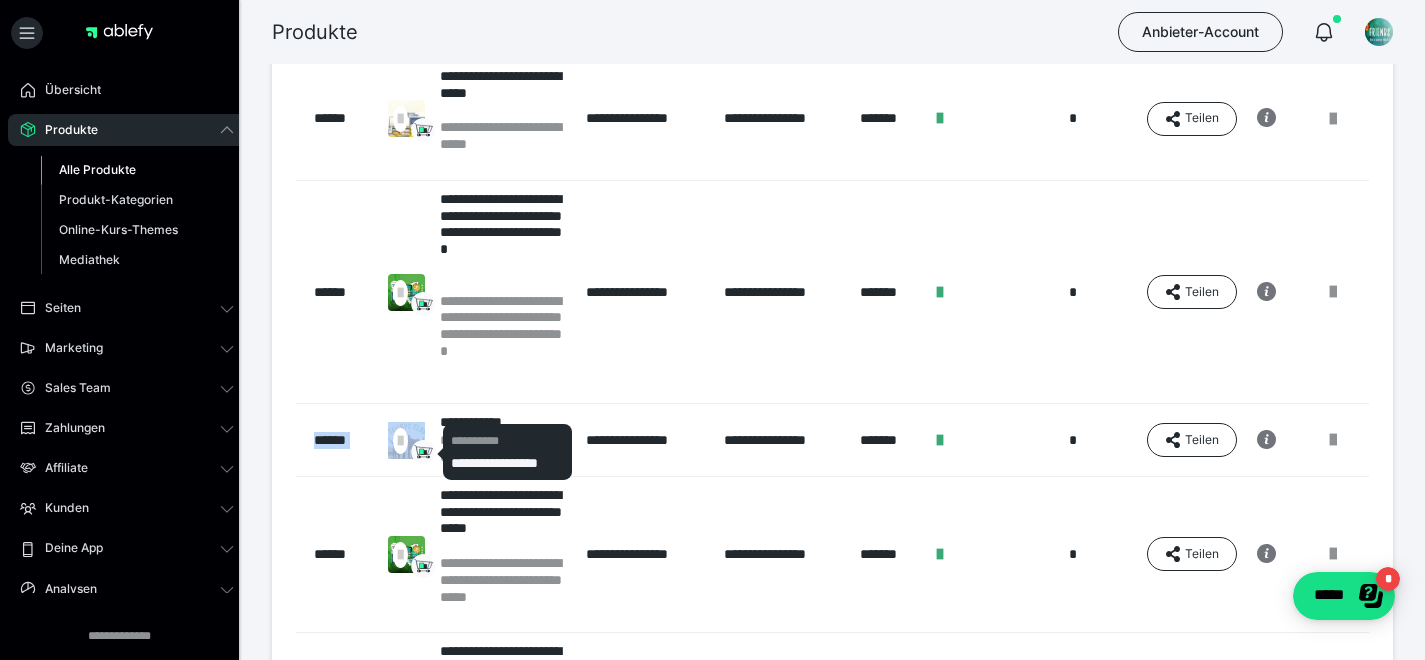 copy on "******" 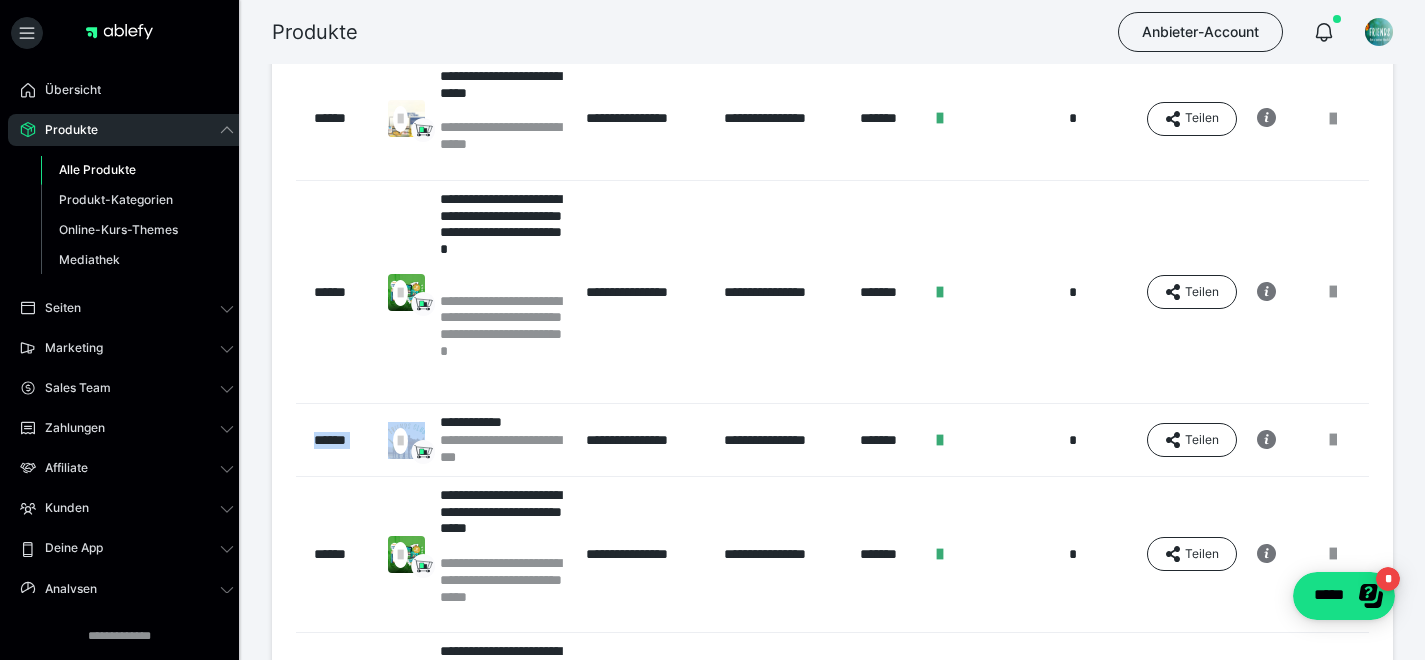 scroll, scrollTop: 0, scrollLeft: 0, axis: both 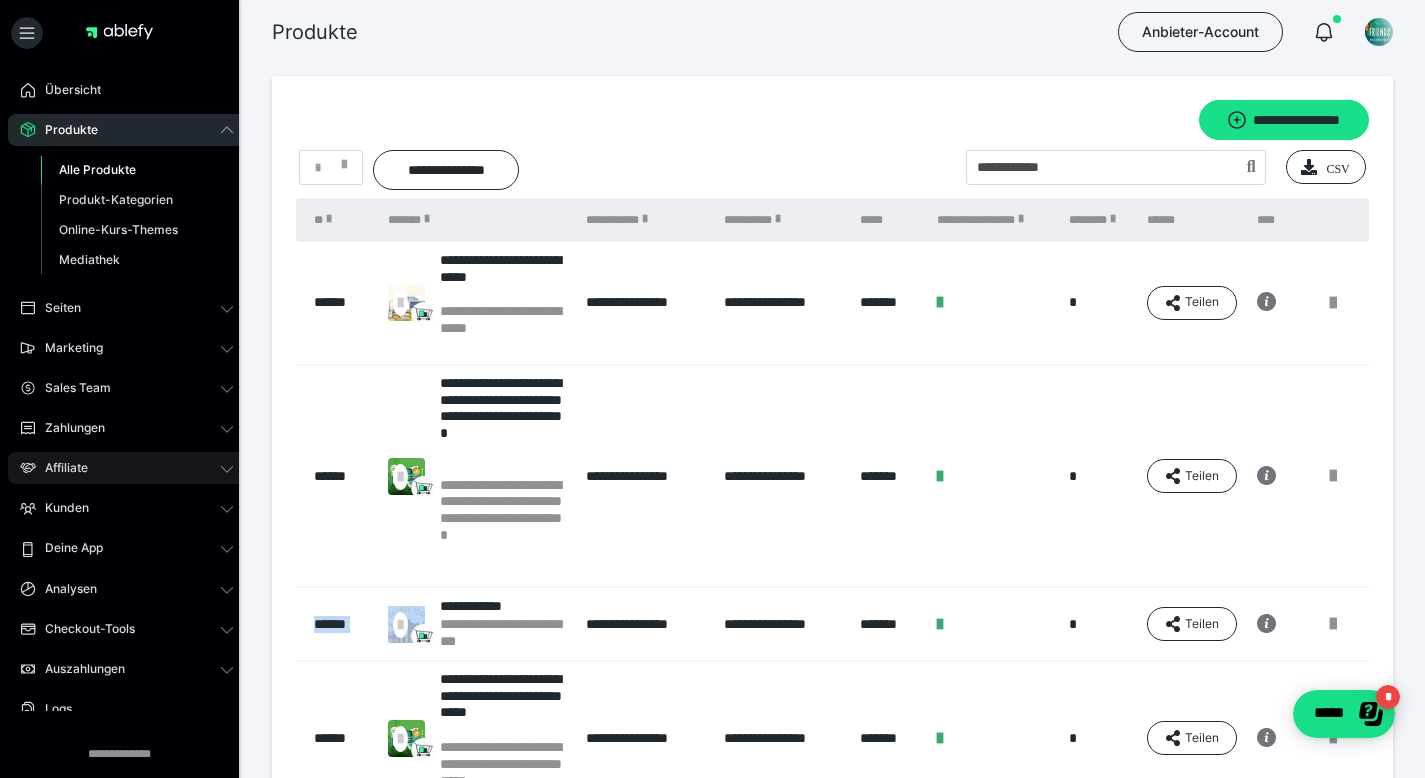 click on "Affiliate" at bounding box center [59, 468] 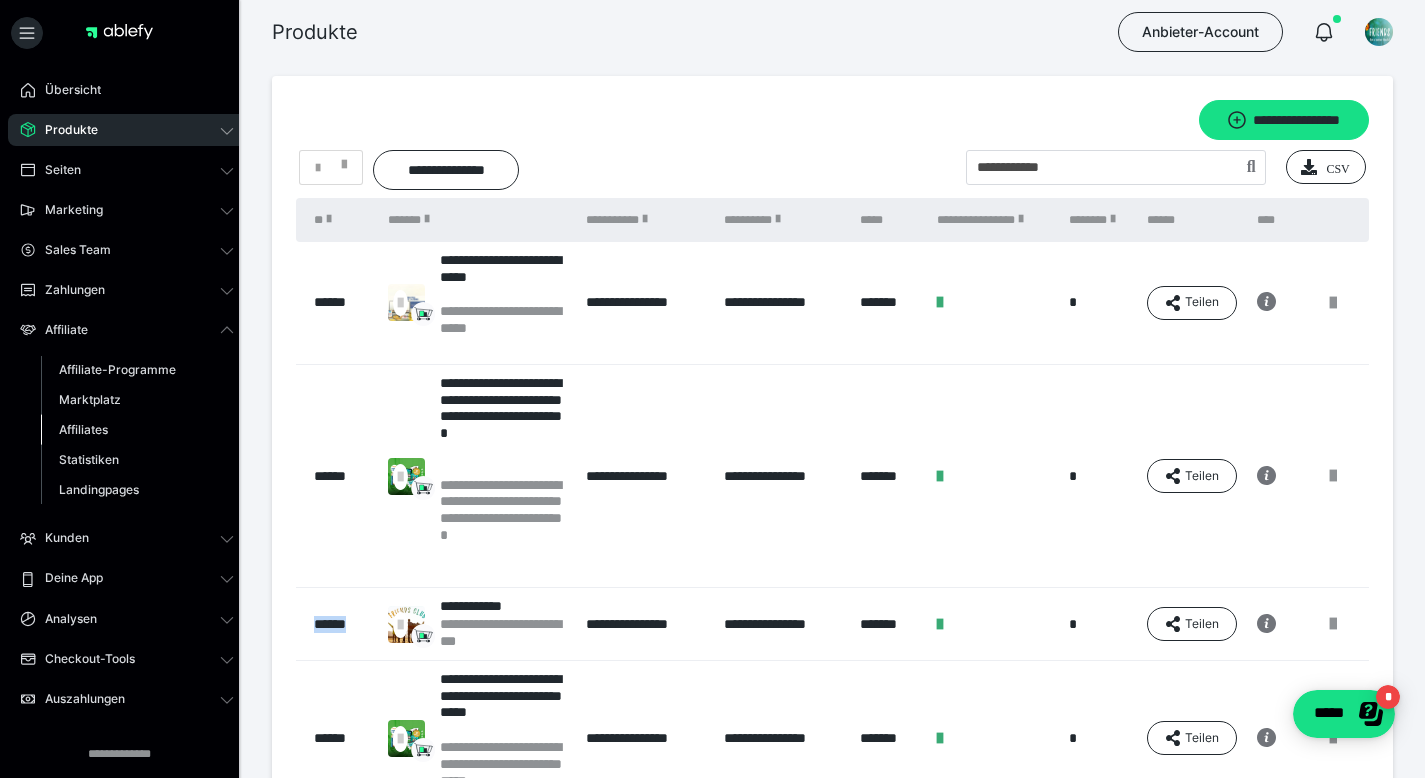 click on "Affiliates" at bounding box center [83, 429] 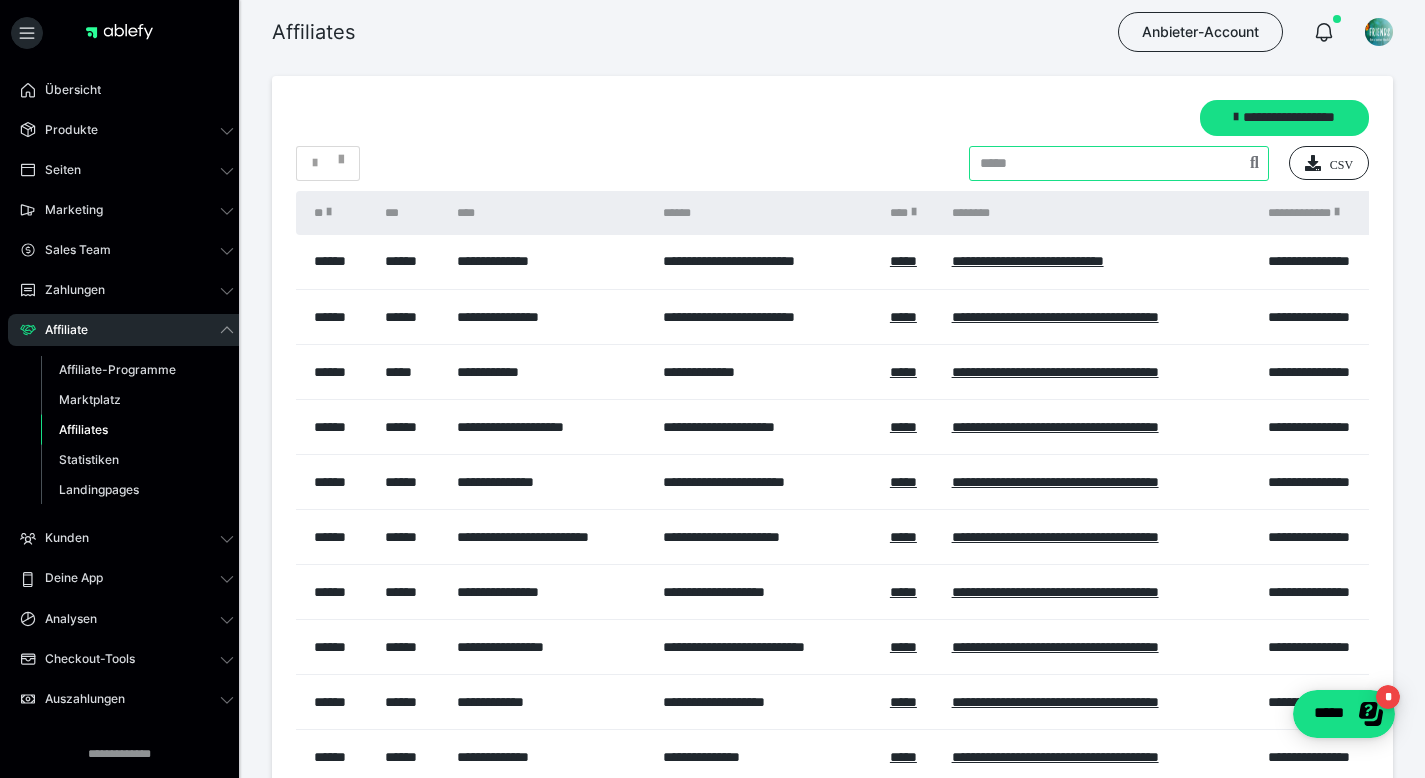 click at bounding box center (1119, 163) 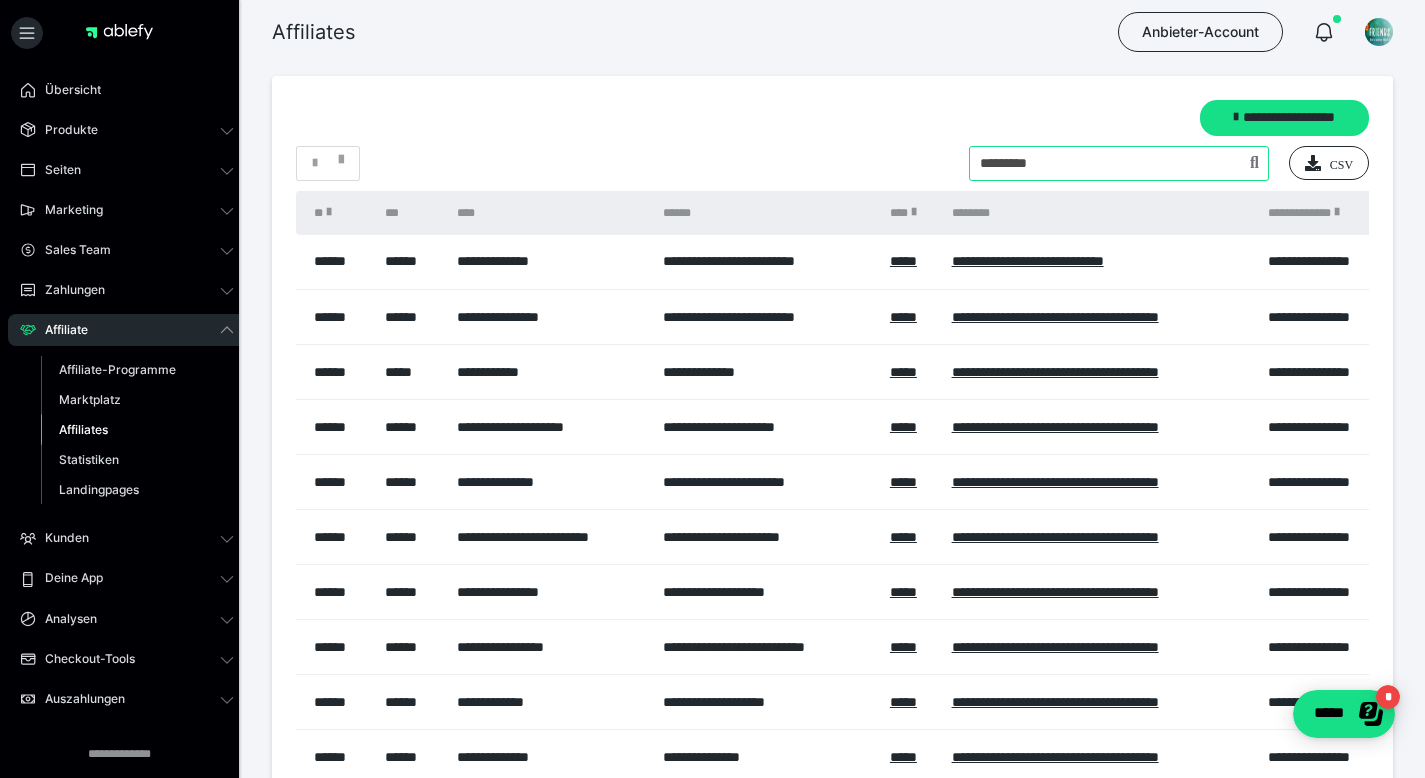 type on "*********" 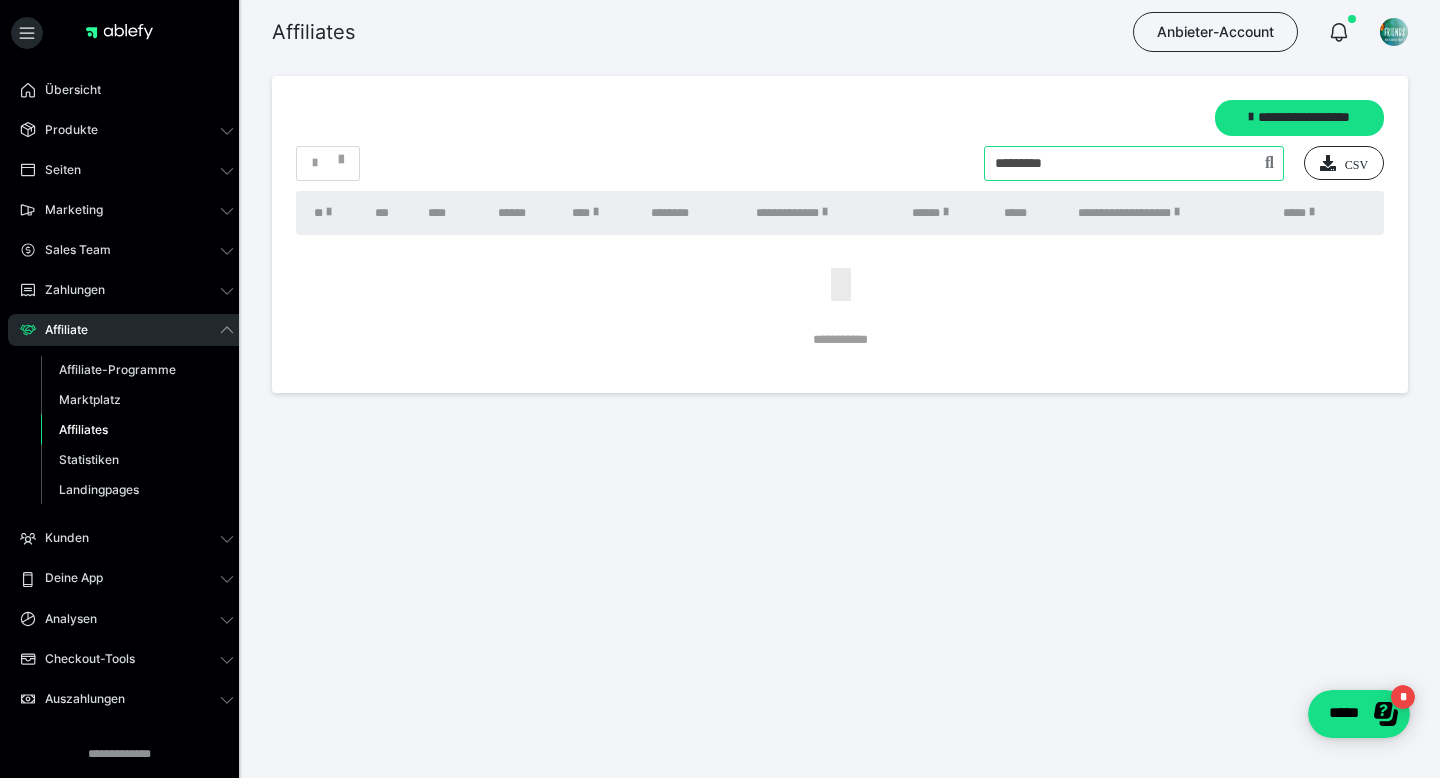 drag, startPoint x: 1102, startPoint y: 153, endPoint x: 963, endPoint y: 152, distance: 139.0036 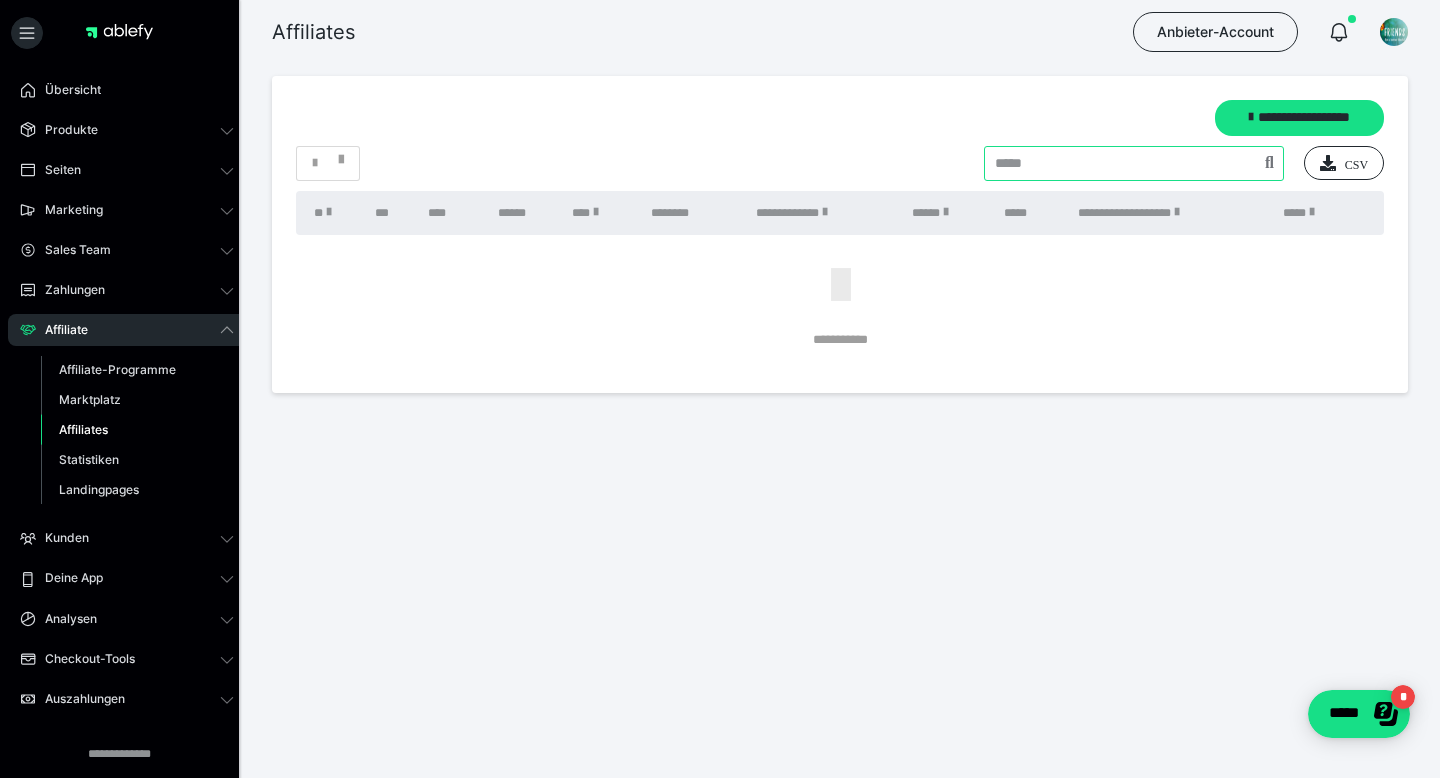 type 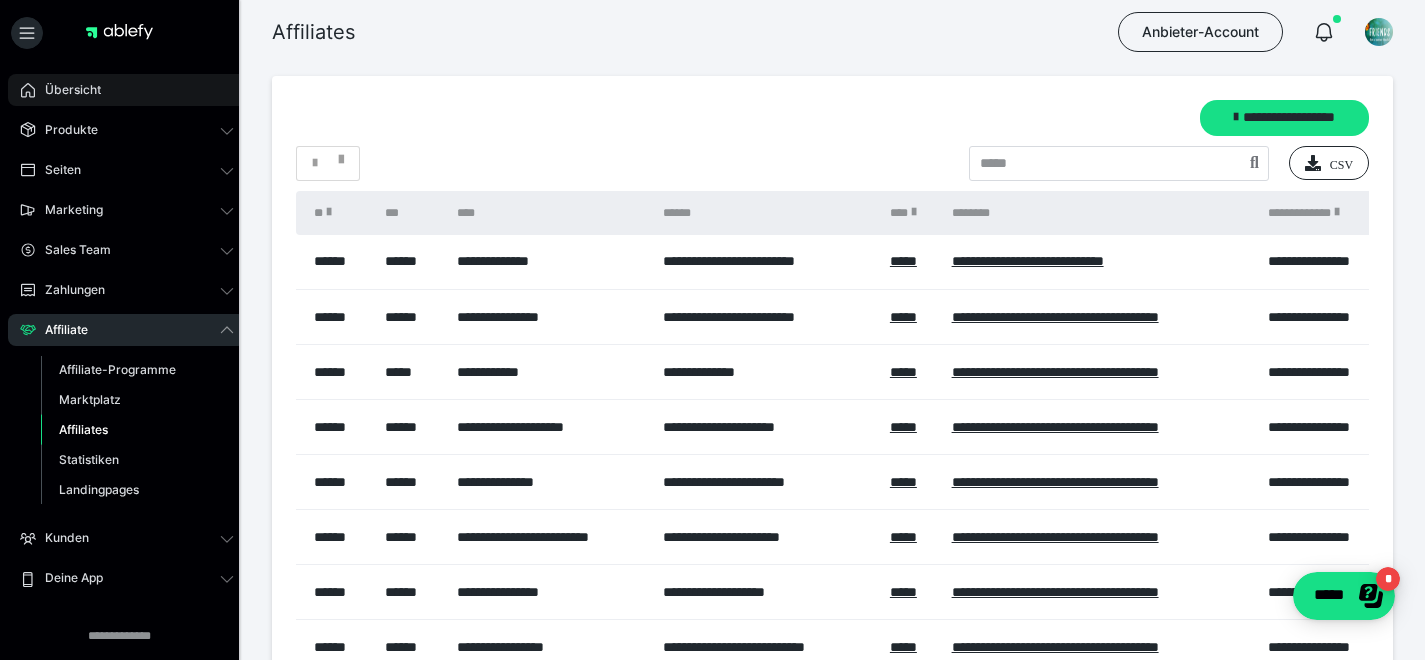 click on "Übersicht" at bounding box center (66, 90) 